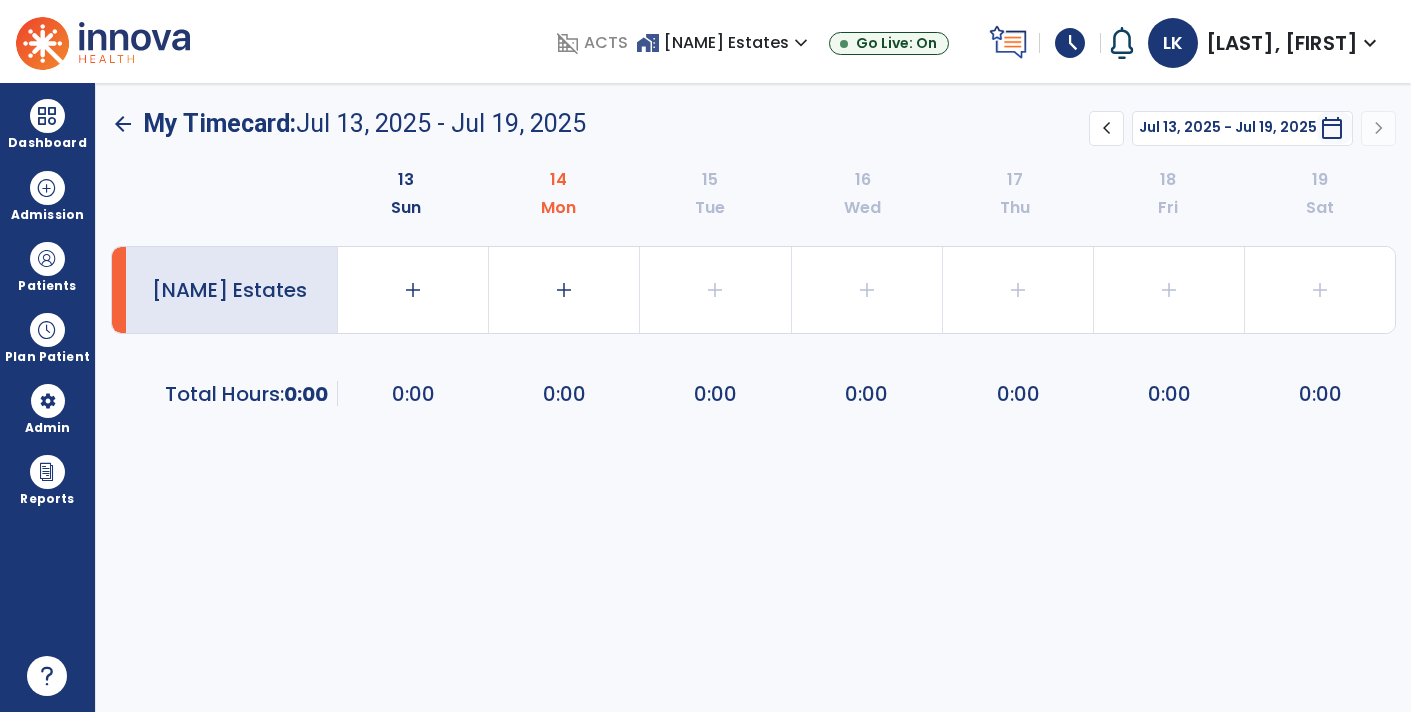 scroll, scrollTop: 0, scrollLeft: 0, axis: both 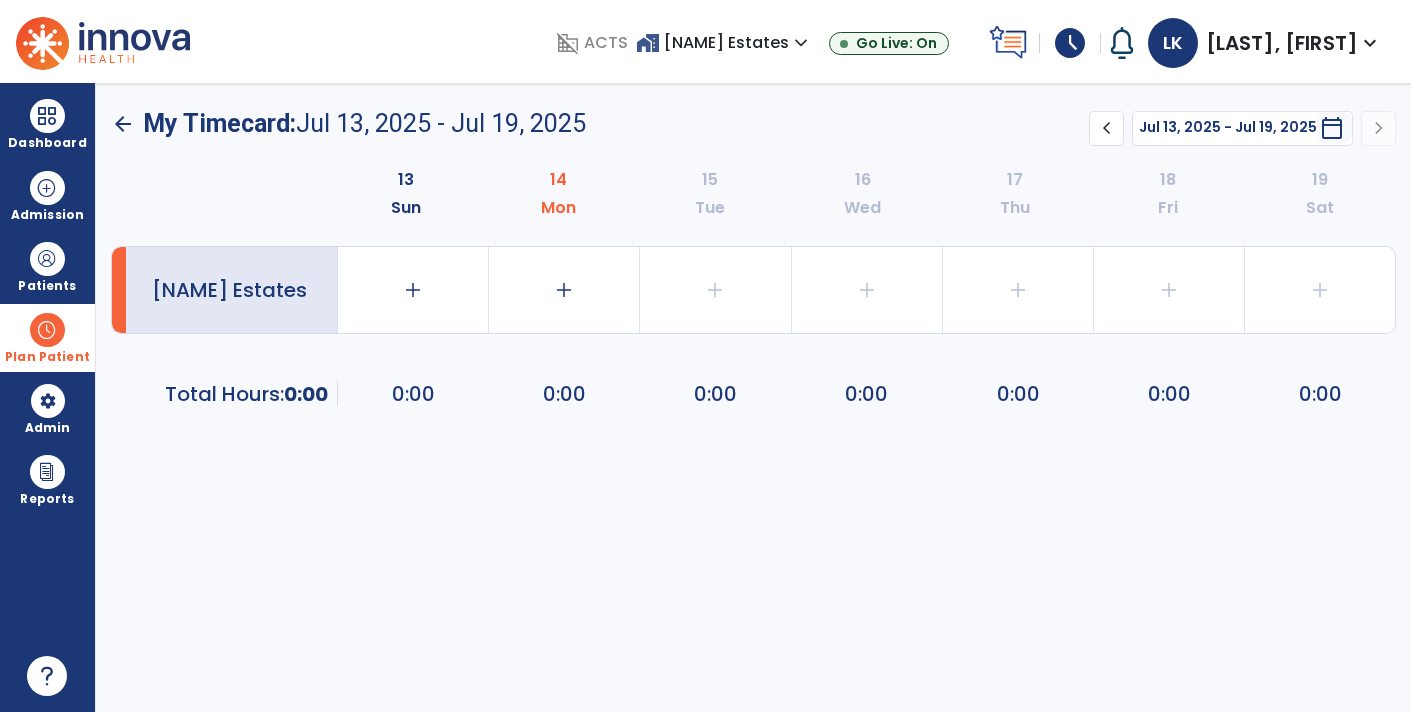 click at bounding box center [47, 330] 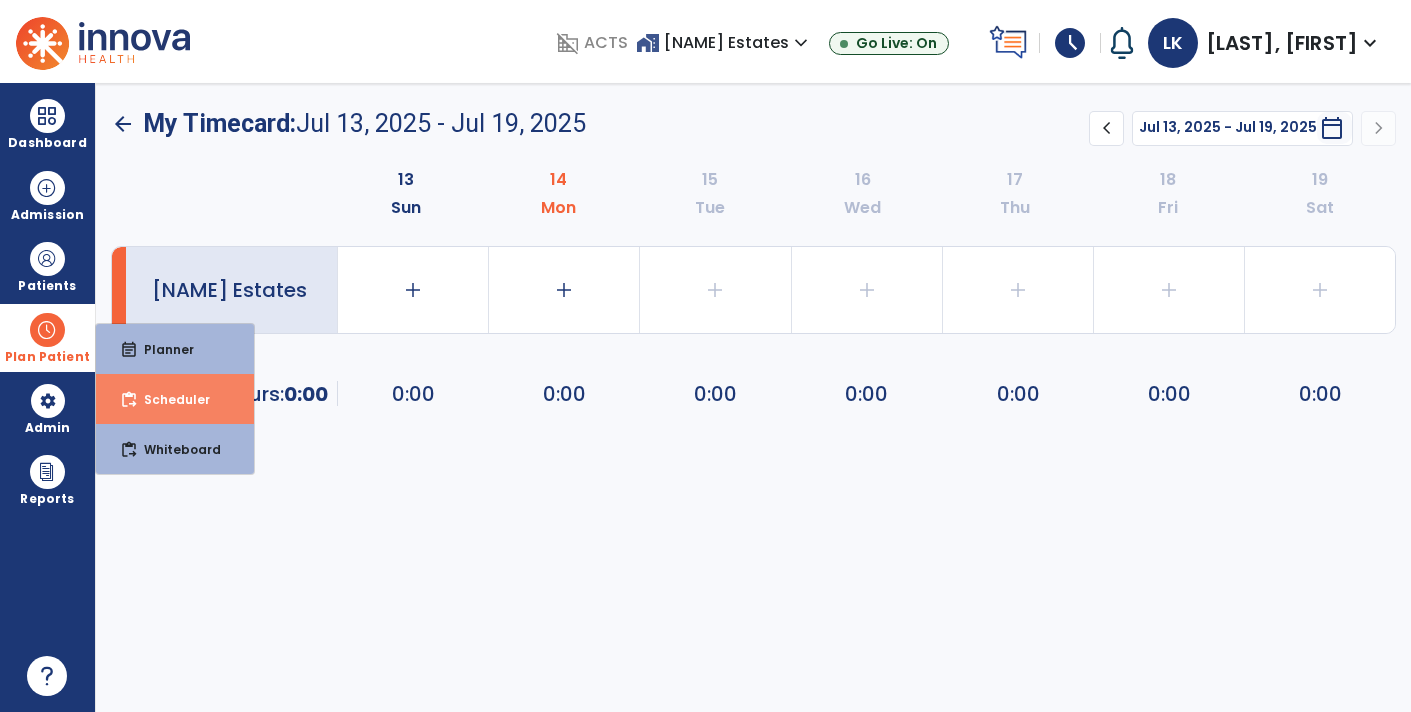 click on "content_paste_go  Scheduler" at bounding box center [175, 399] 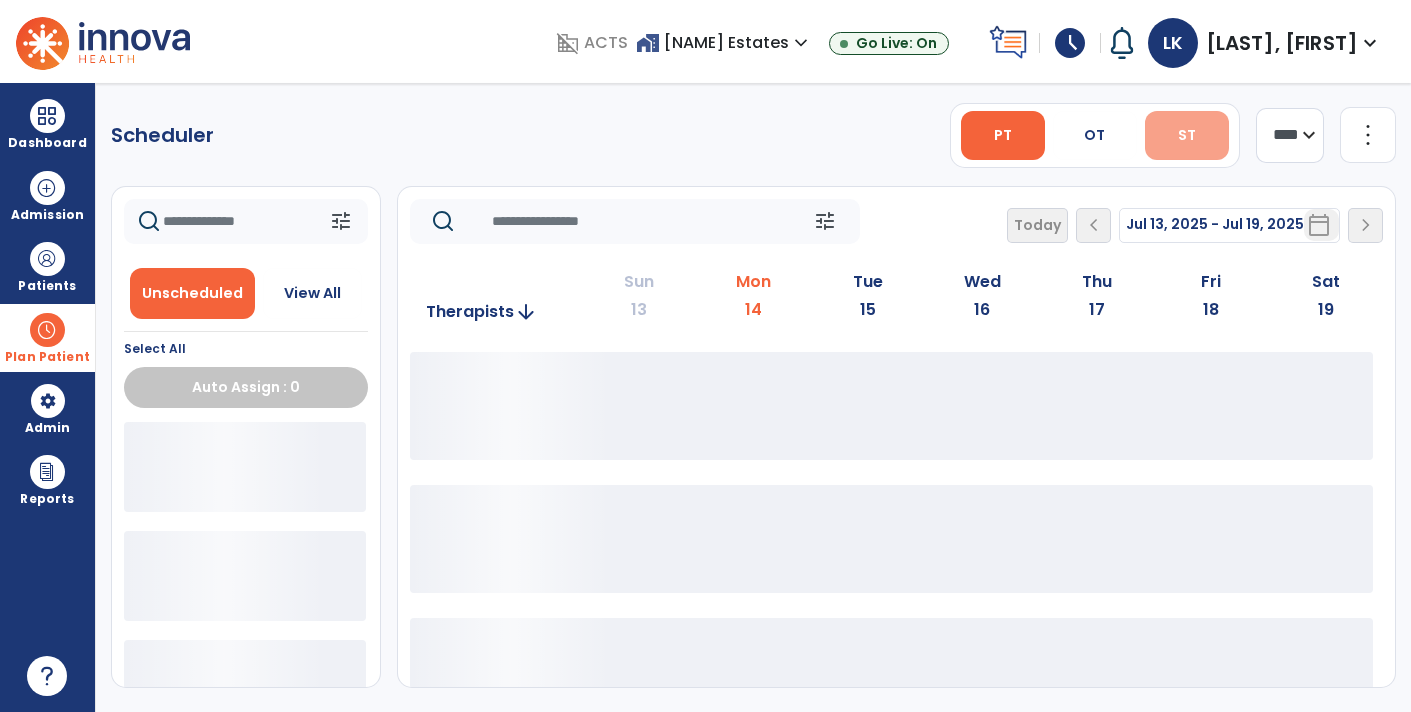 click on "ST" at bounding box center (1187, 135) 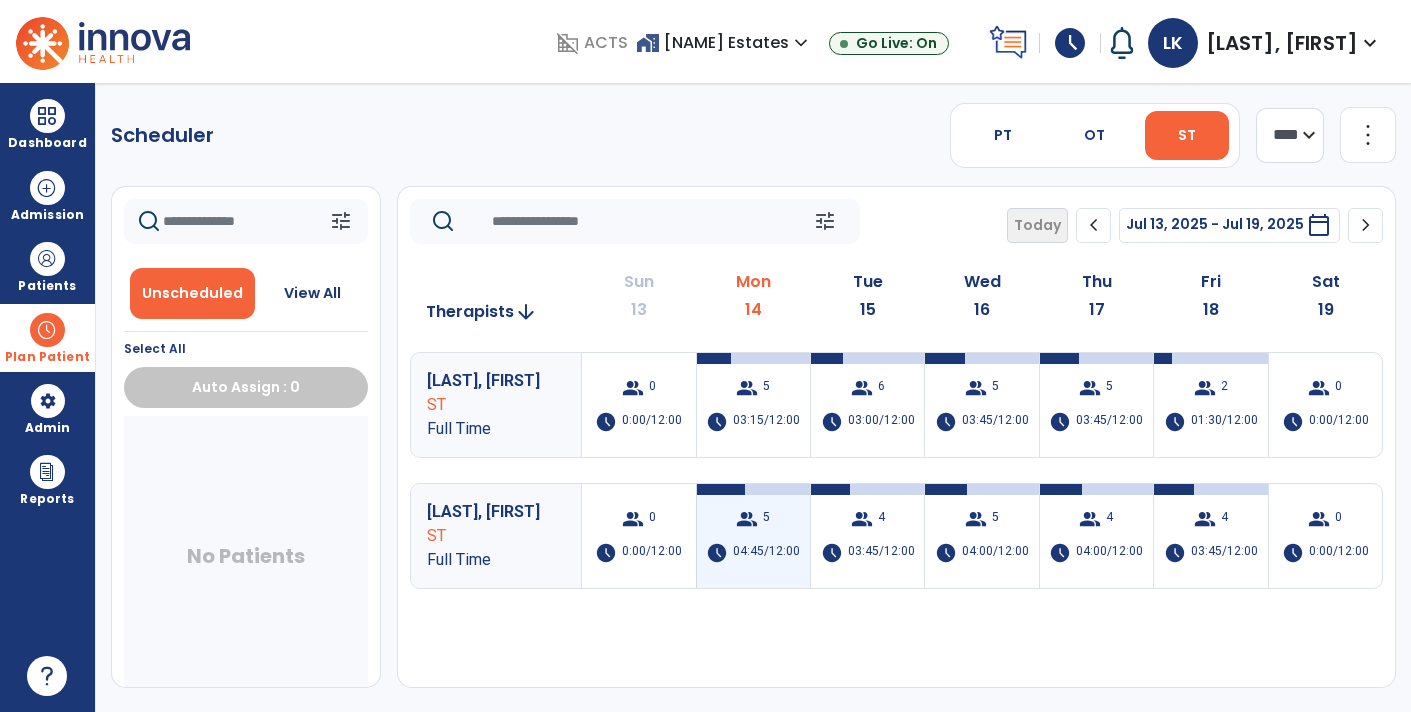 click on "group  5  schedule  04:45/12:00" at bounding box center (753, 536) 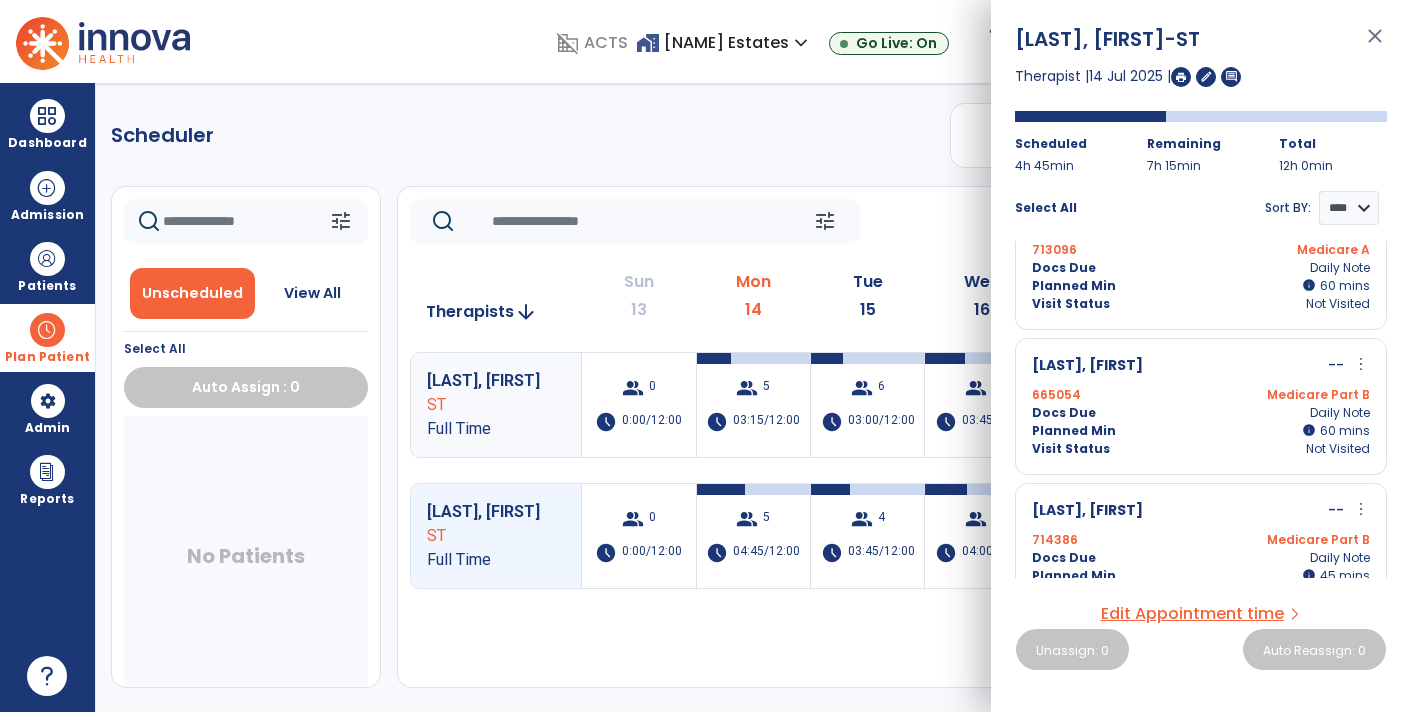 scroll, scrollTop: 382, scrollLeft: 0, axis: vertical 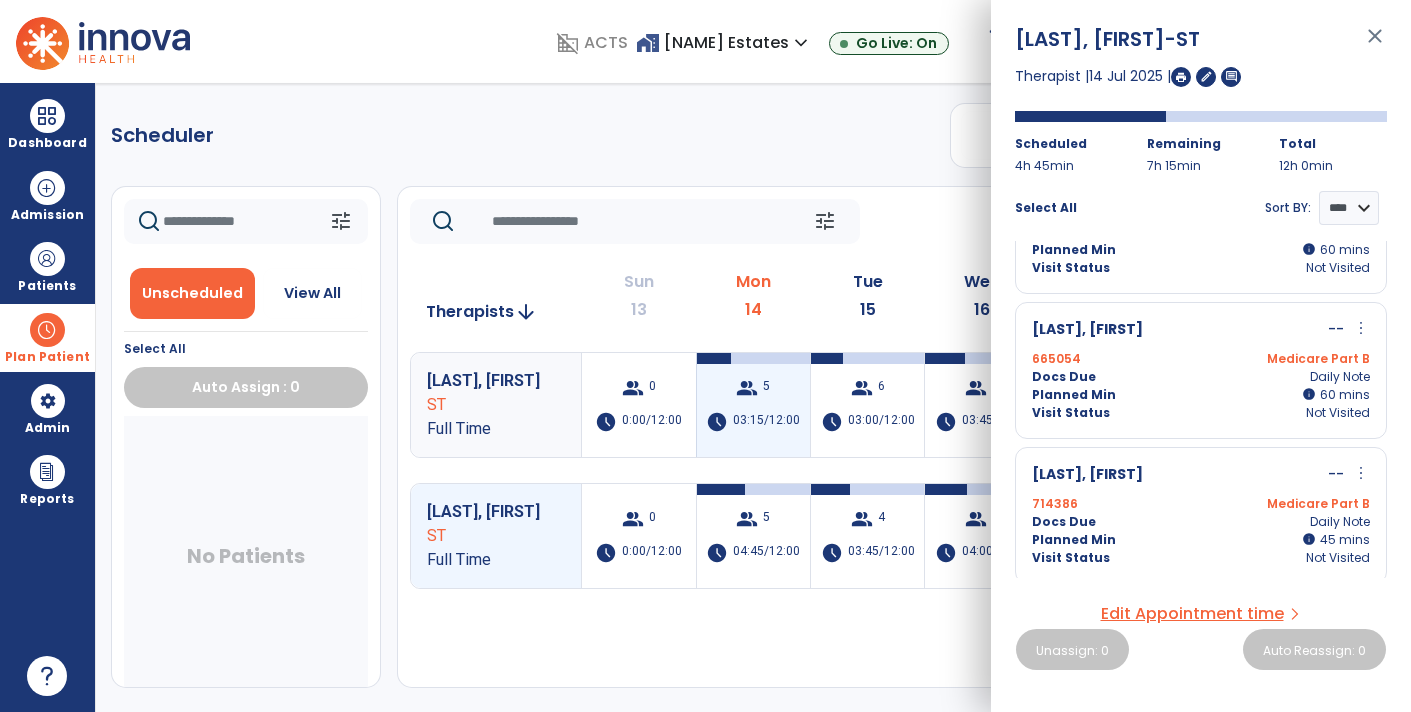 click on "group  5  schedule  03:15/12:00" at bounding box center (753, 405) 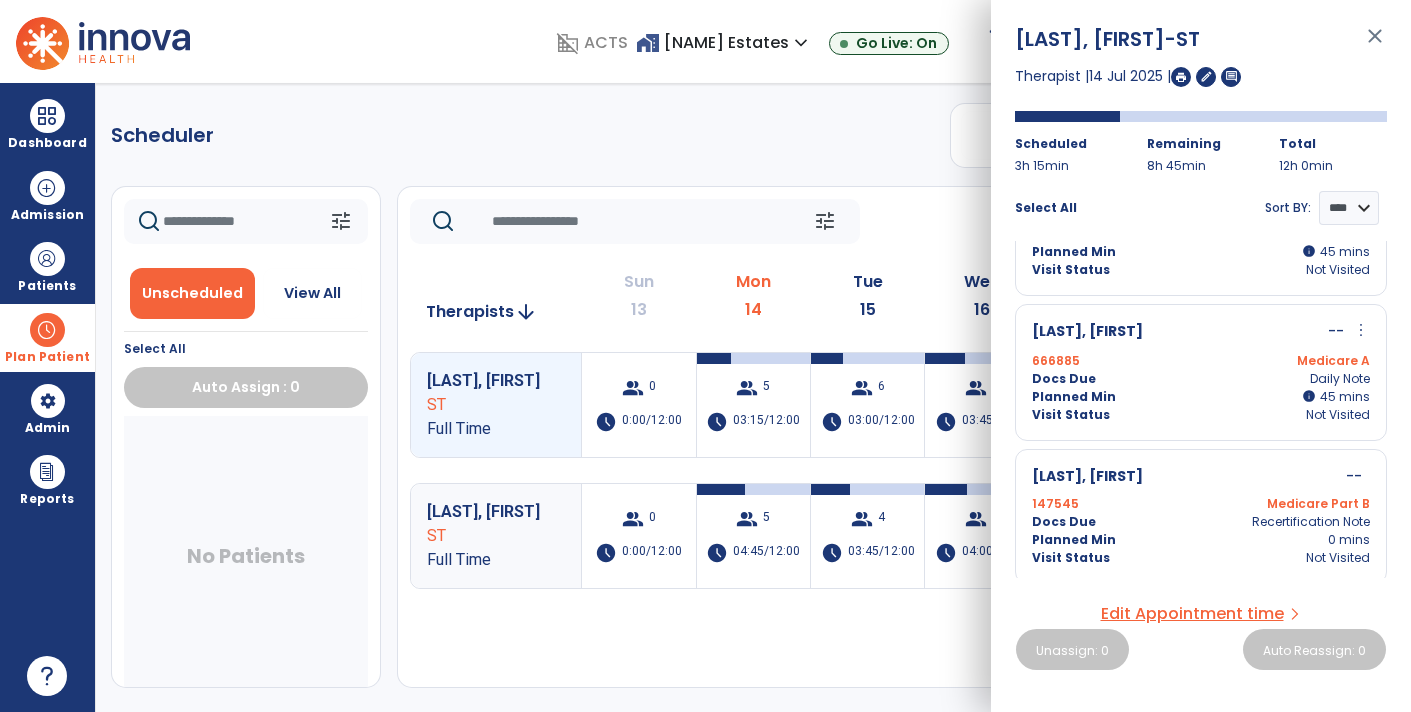 scroll, scrollTop: 0, scrollLeft: 0, axis: both 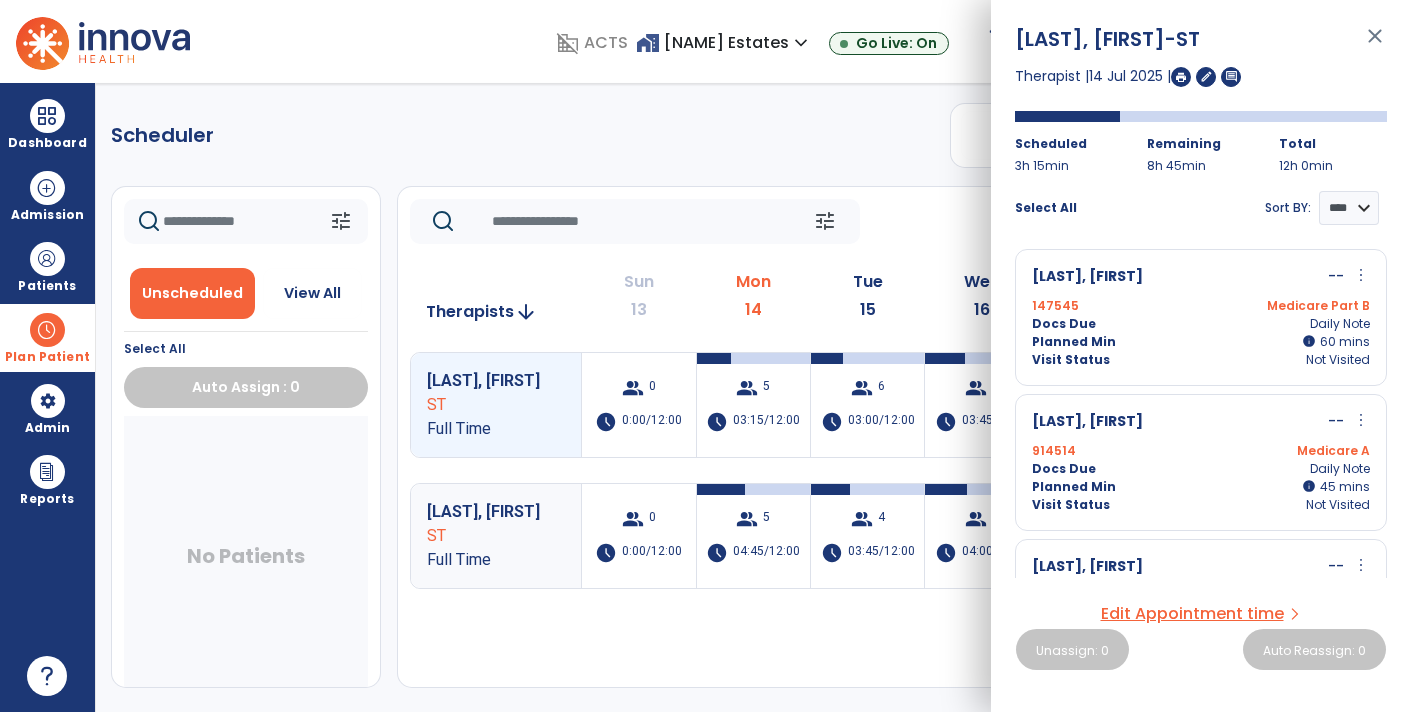 click on "Scheduler   PT   OT   ST  **** *** more_vert  Manage Labor   View All Therapists   Print" 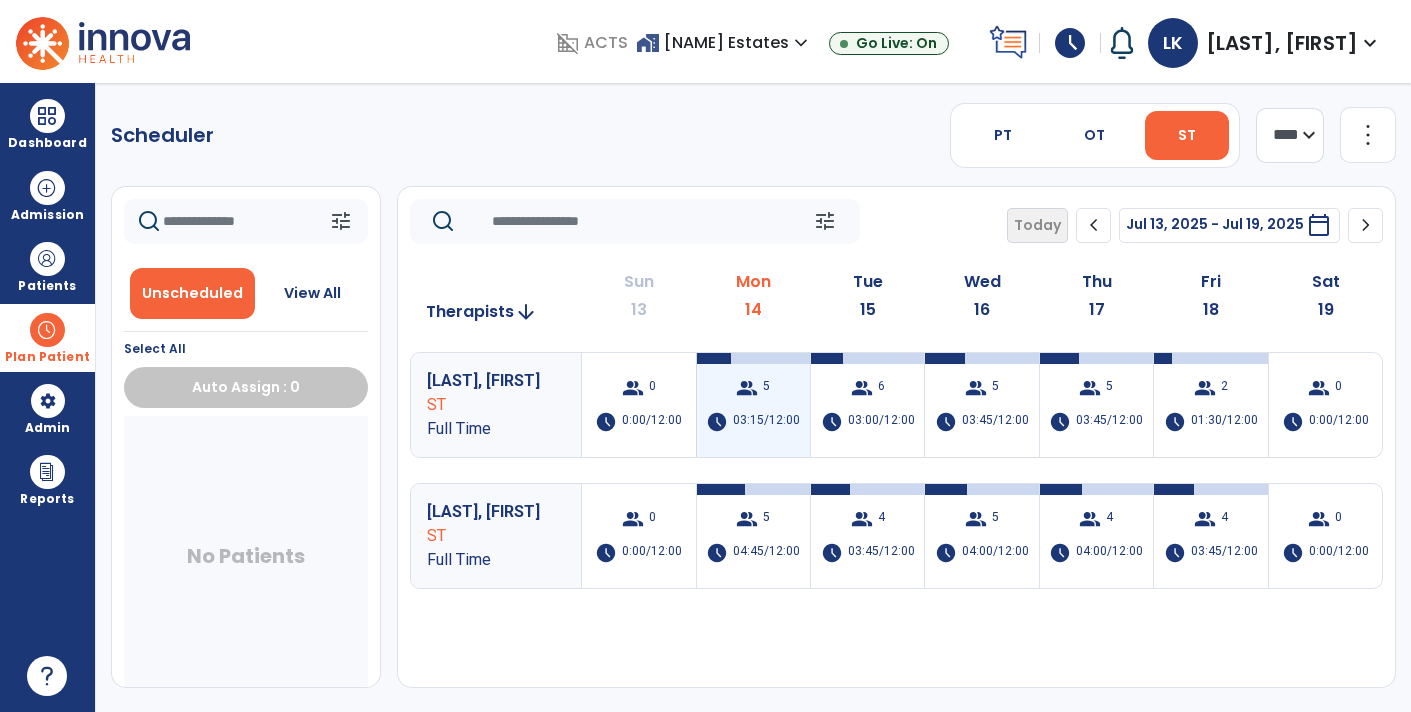 click on "03:15/12:00" at bounding box center [766, 422] 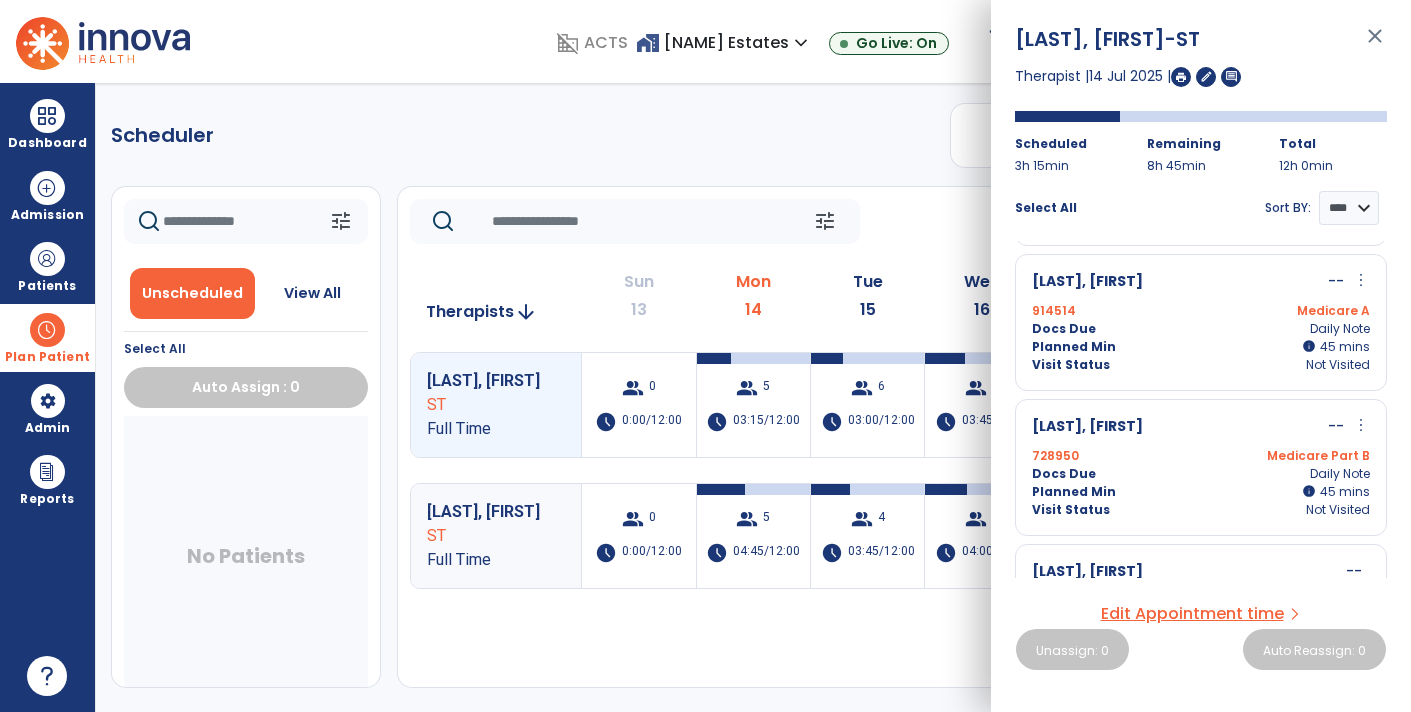 scroll, scrollTop: 380, scrollLeft: 0, axis: vertical 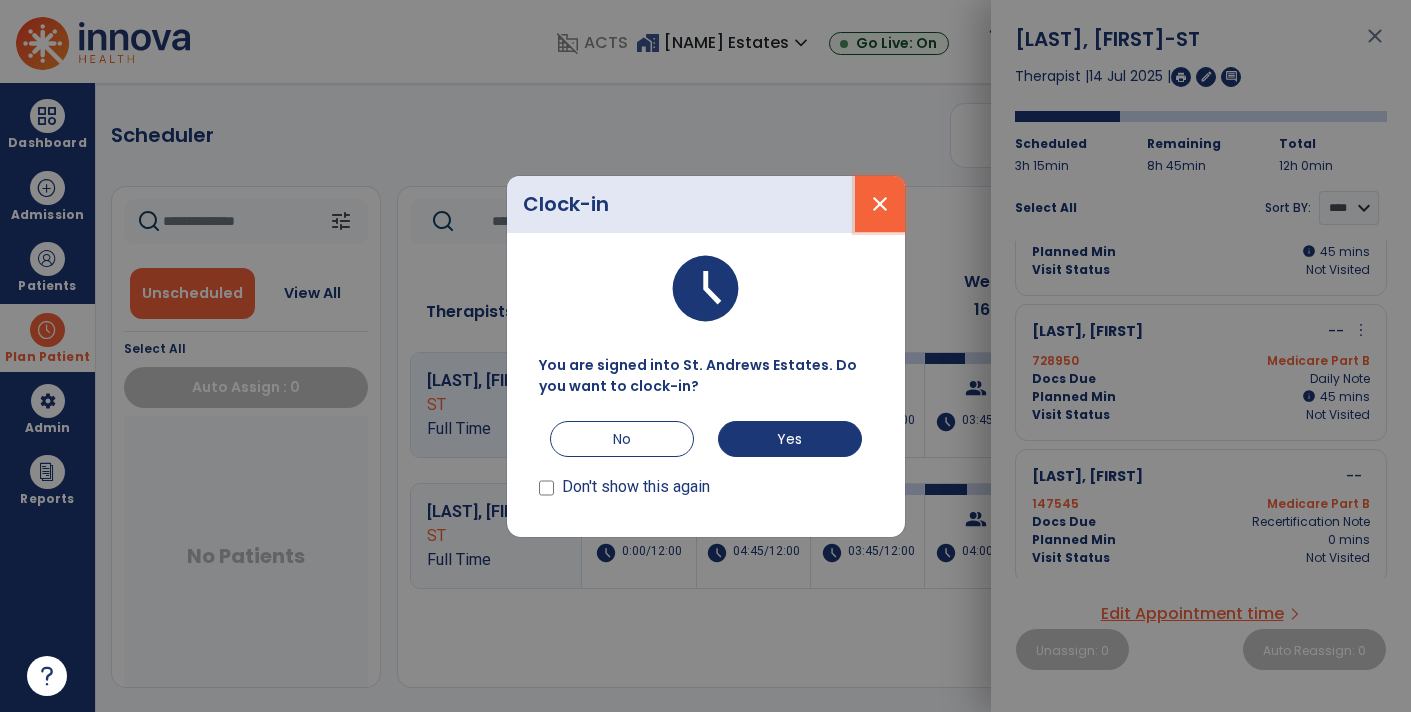 click on "close" at bounding box center (880, 204) 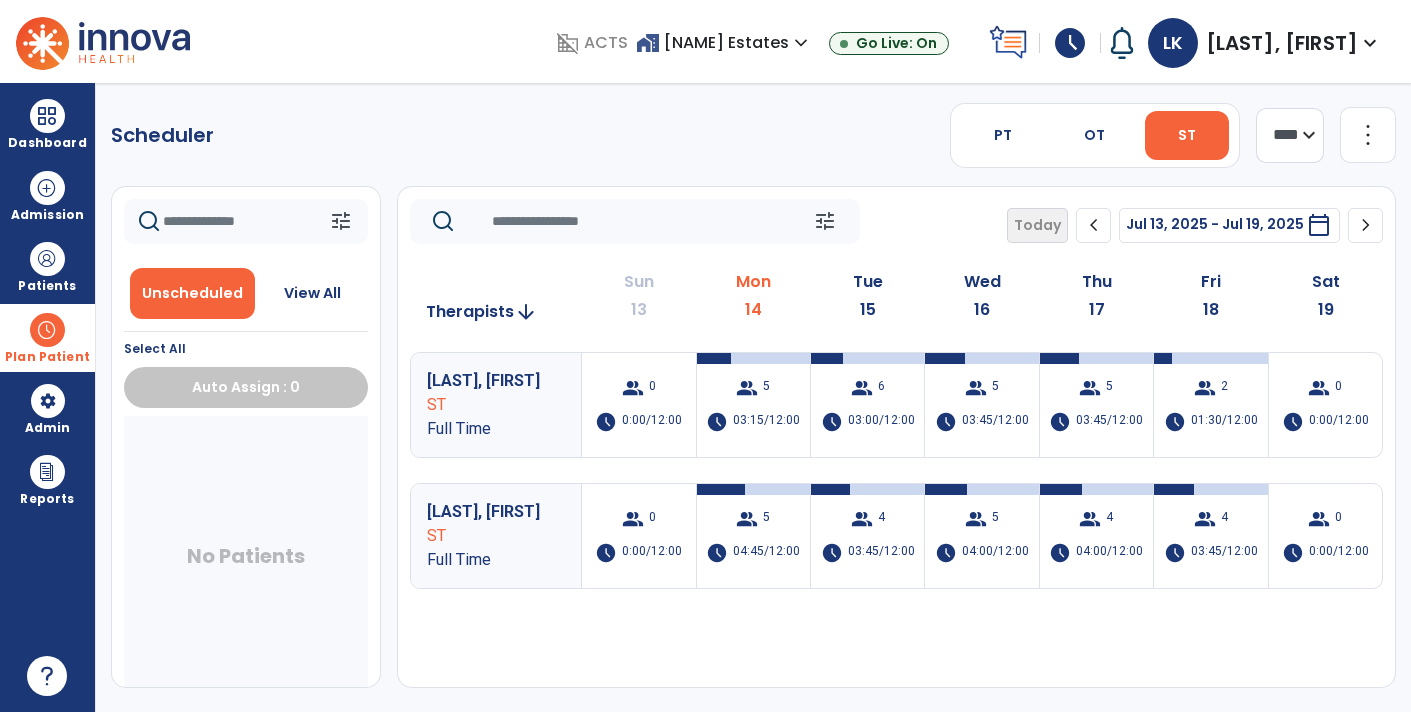 click on "Scheduler   PT   OT   ST  **** *** more_vert  Manage Labor   View All Therapists   Print" 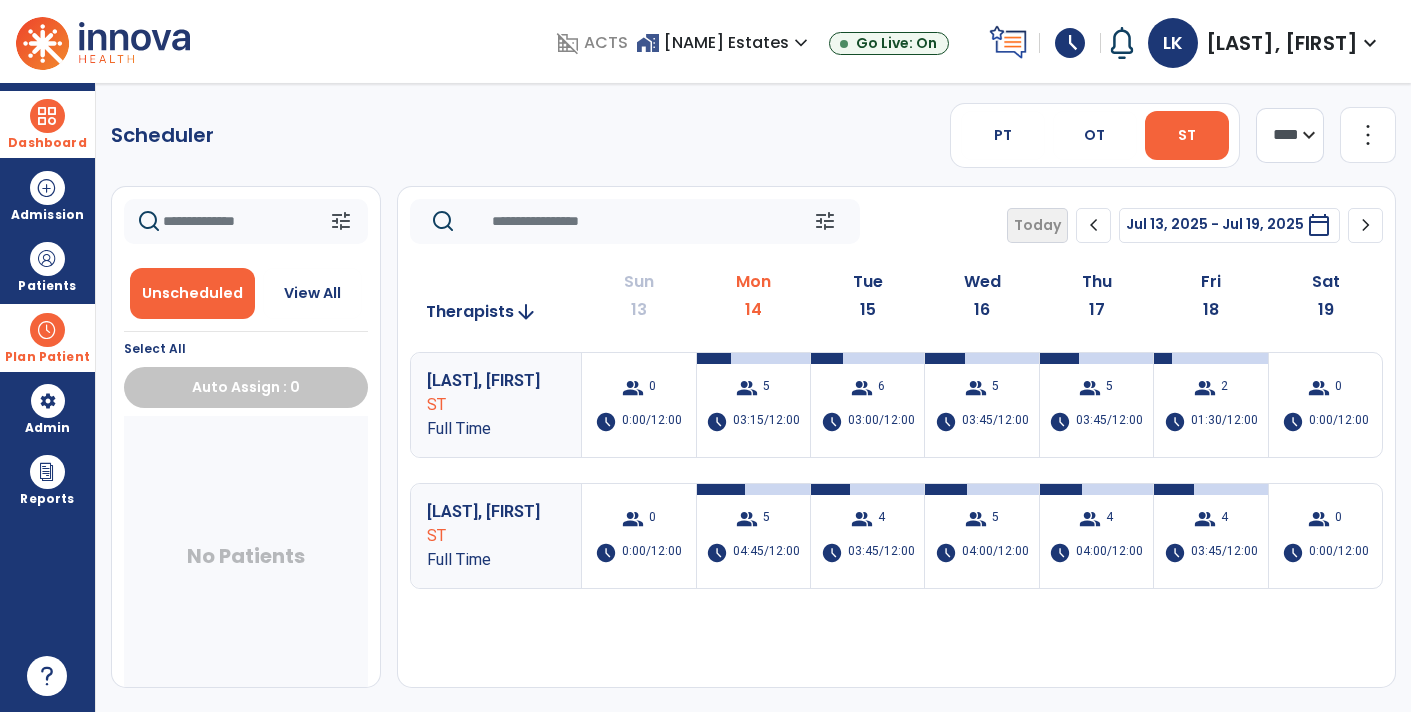 click on "Dashboard" at bounding box center [47, 124] 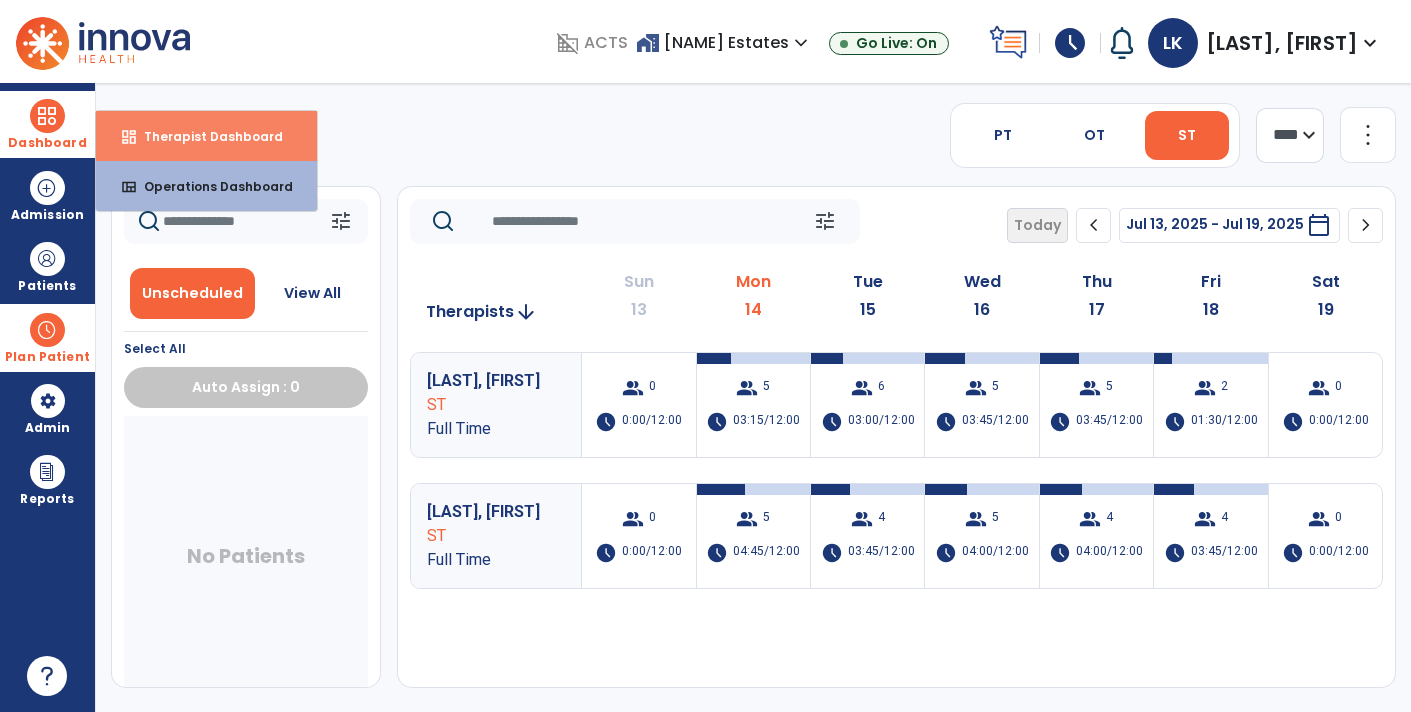 click on "dashboard  Therapist Dashboard" at bounding box center [206, 136] 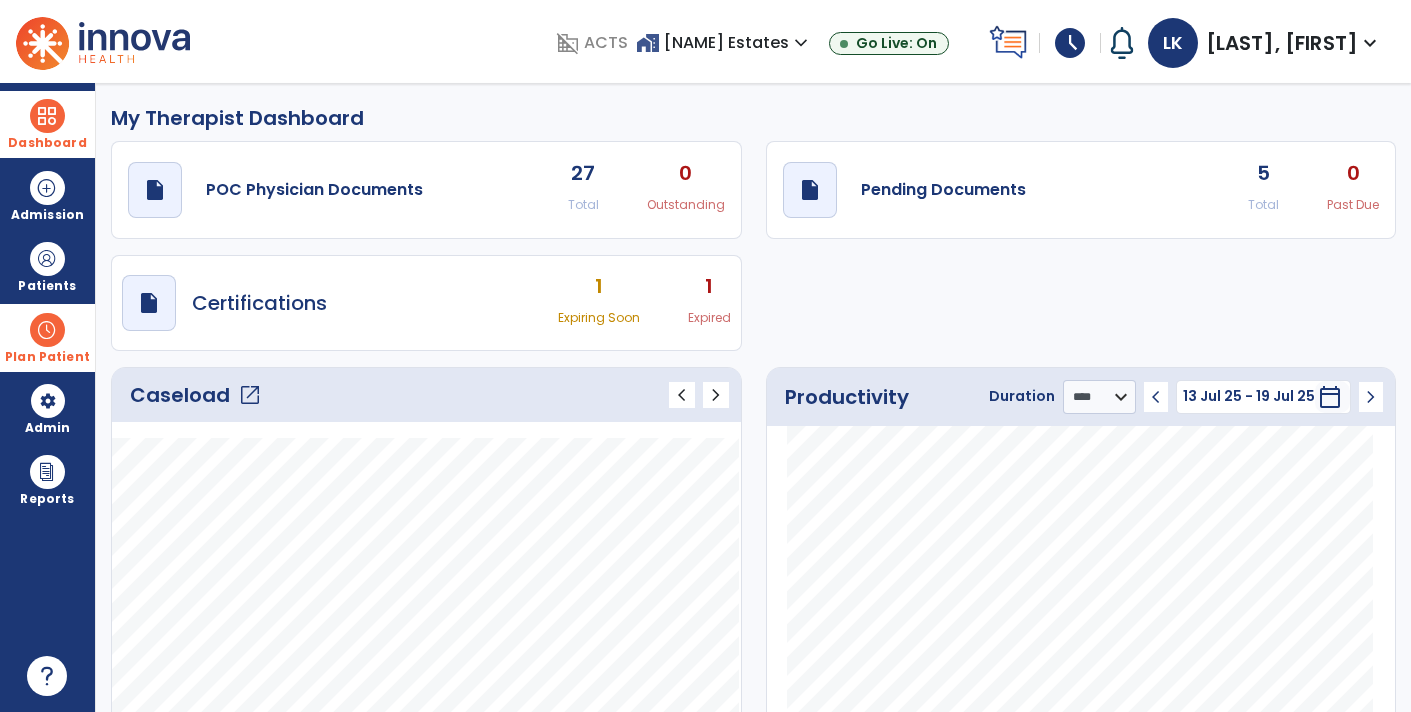 click on "draft   open_in_new  POC Physician Documents 27 Total 0 Outstanding  draft   open_in_new  Pending Documents 5 Total 0 Past Due  draft   open_in_new  Certifications 1 Expiring Soon 1 Expired" 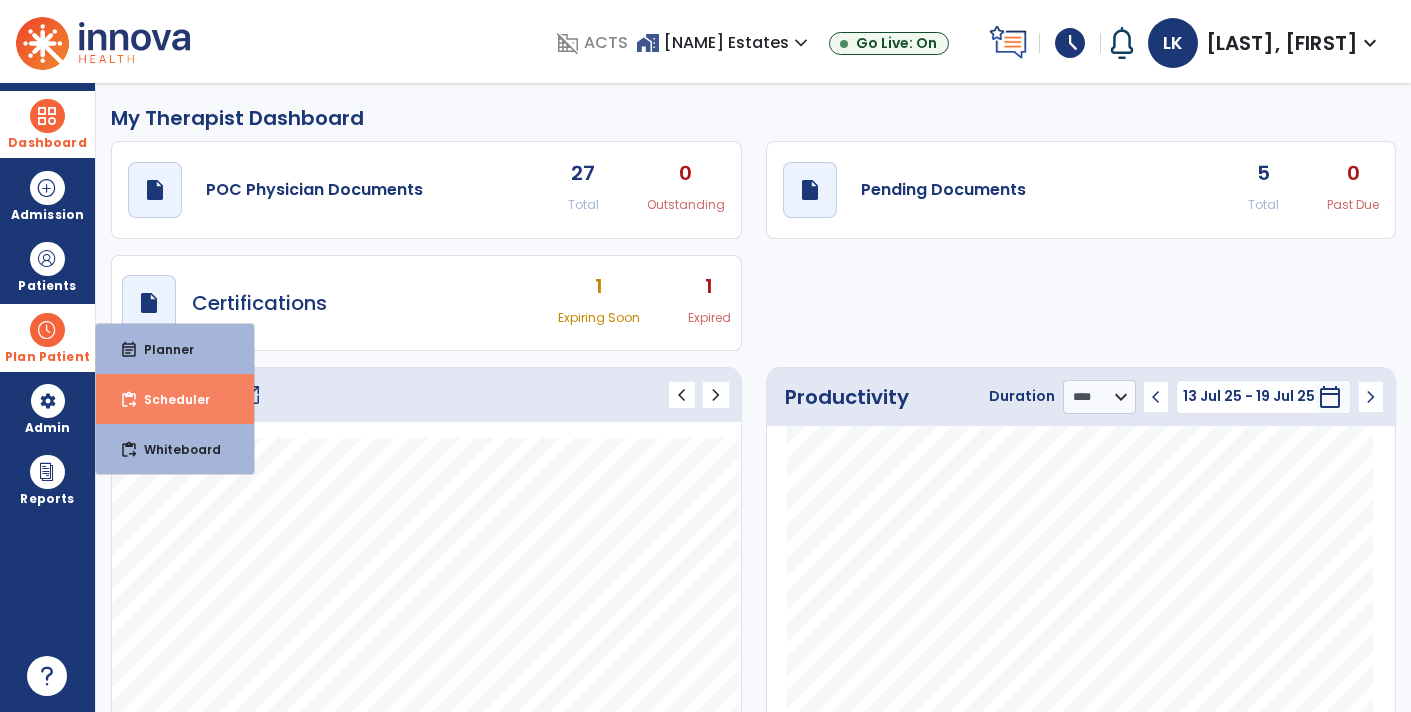 click on "content_paste_go  Scheduler" at bounding box center (175, 399) 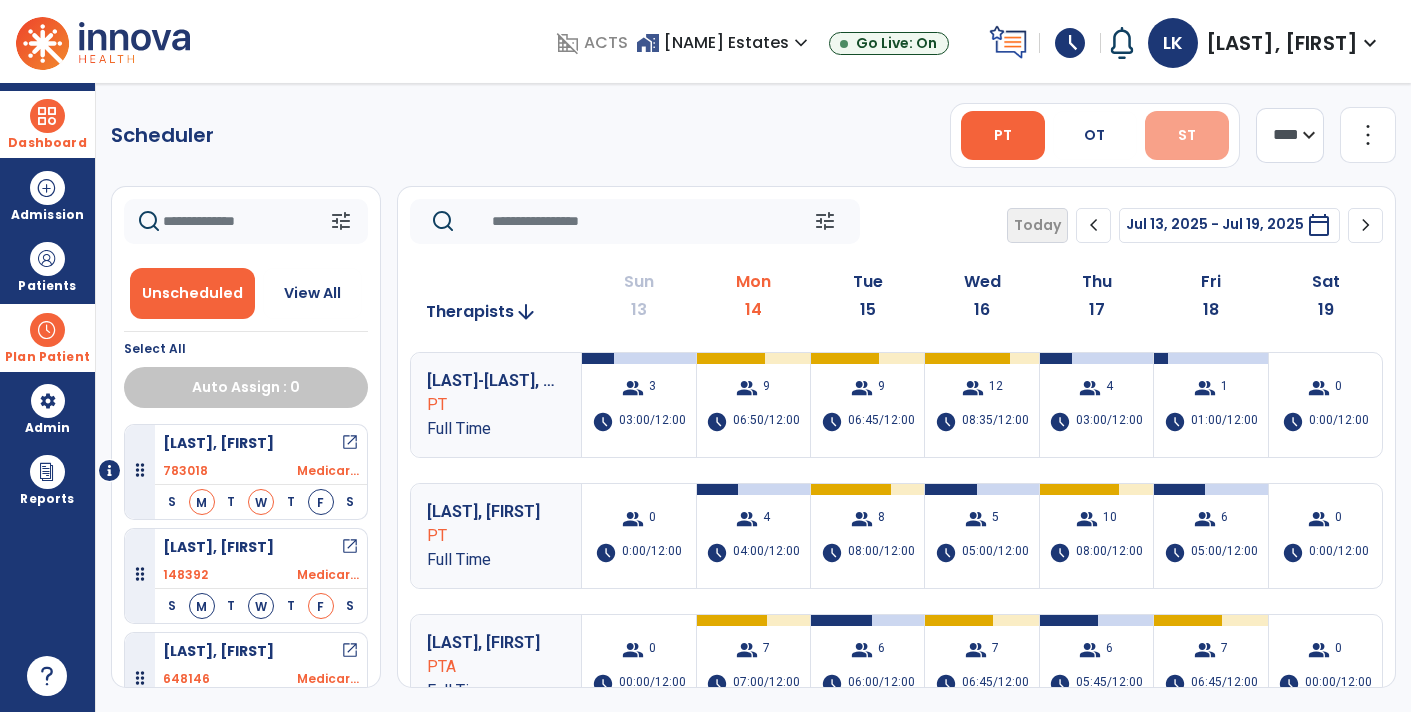click on "ST" at bounding box center [1187, 135] 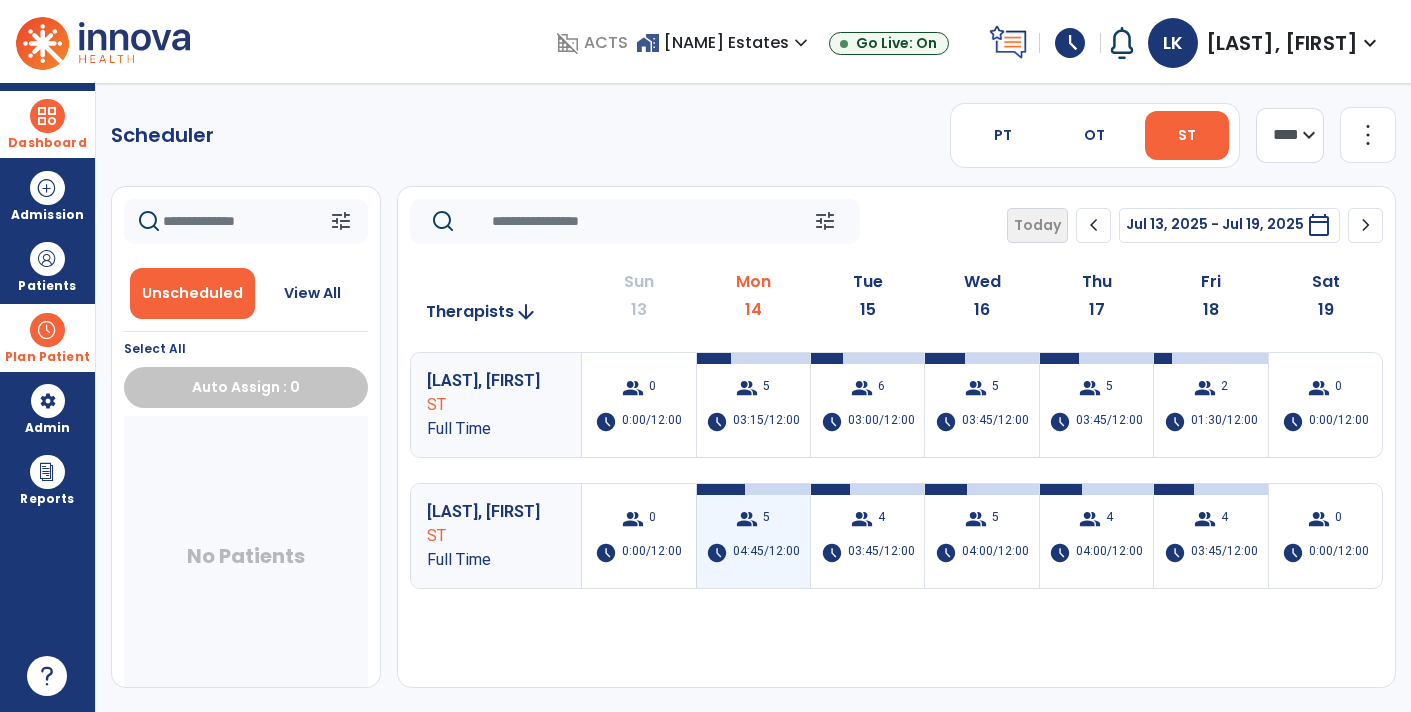 click on "04:45/12:00" at bounding box center [766, 553] 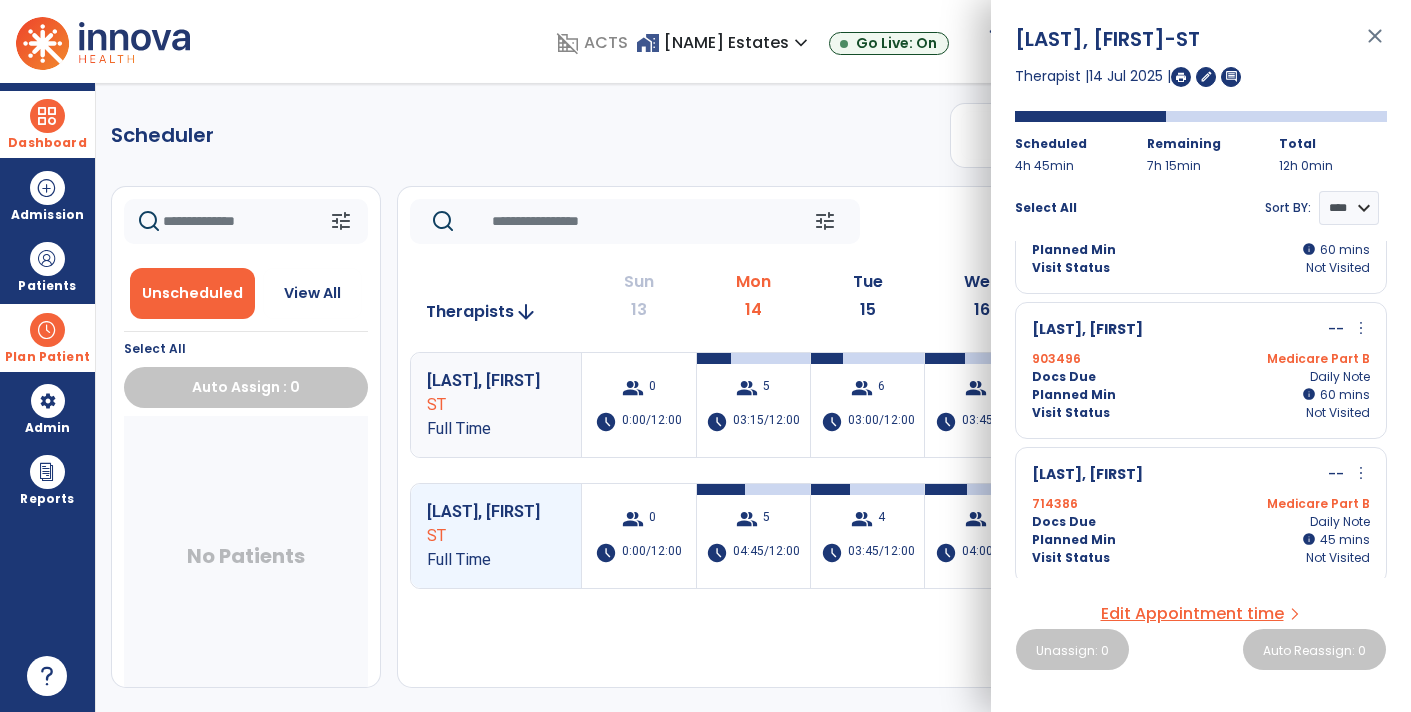 scroll, scrollTop: 381, scrollLeft: 0, axis: vertical 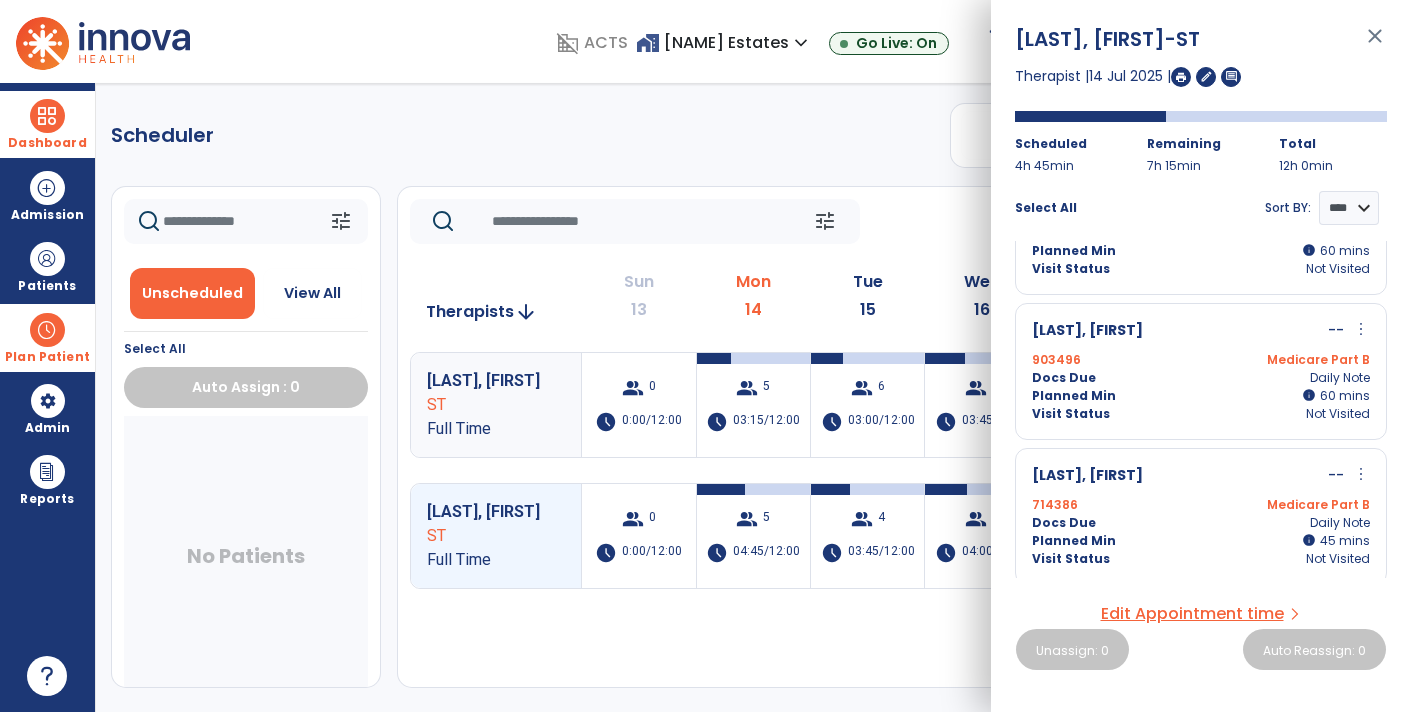 click on "Docs Due Daily Note" at bounding box center (1201, 523) 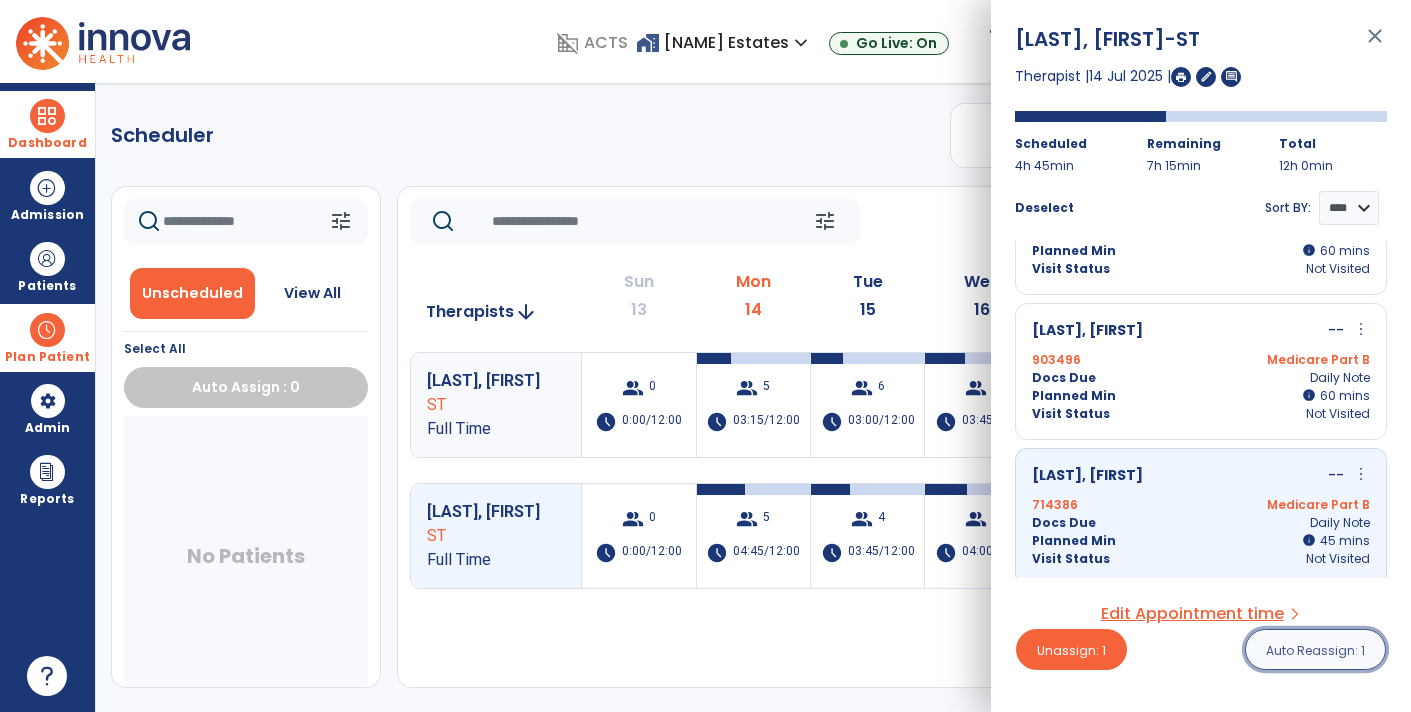 click on "Auto Reassign: 1" at bounding box center [1315, 650] 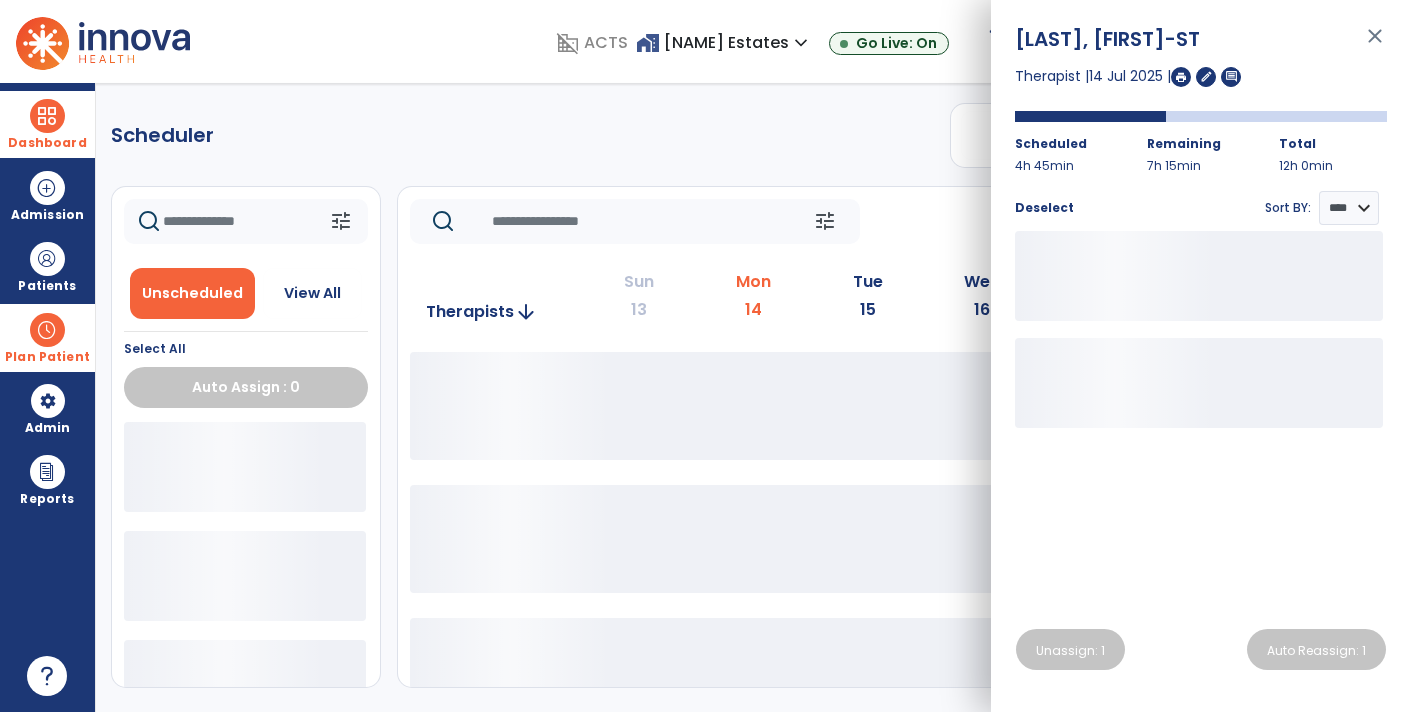 click on "Scheduler   PT   OT   ST  **** *** more_vert  Manage Labor   View All Therapists   Print" 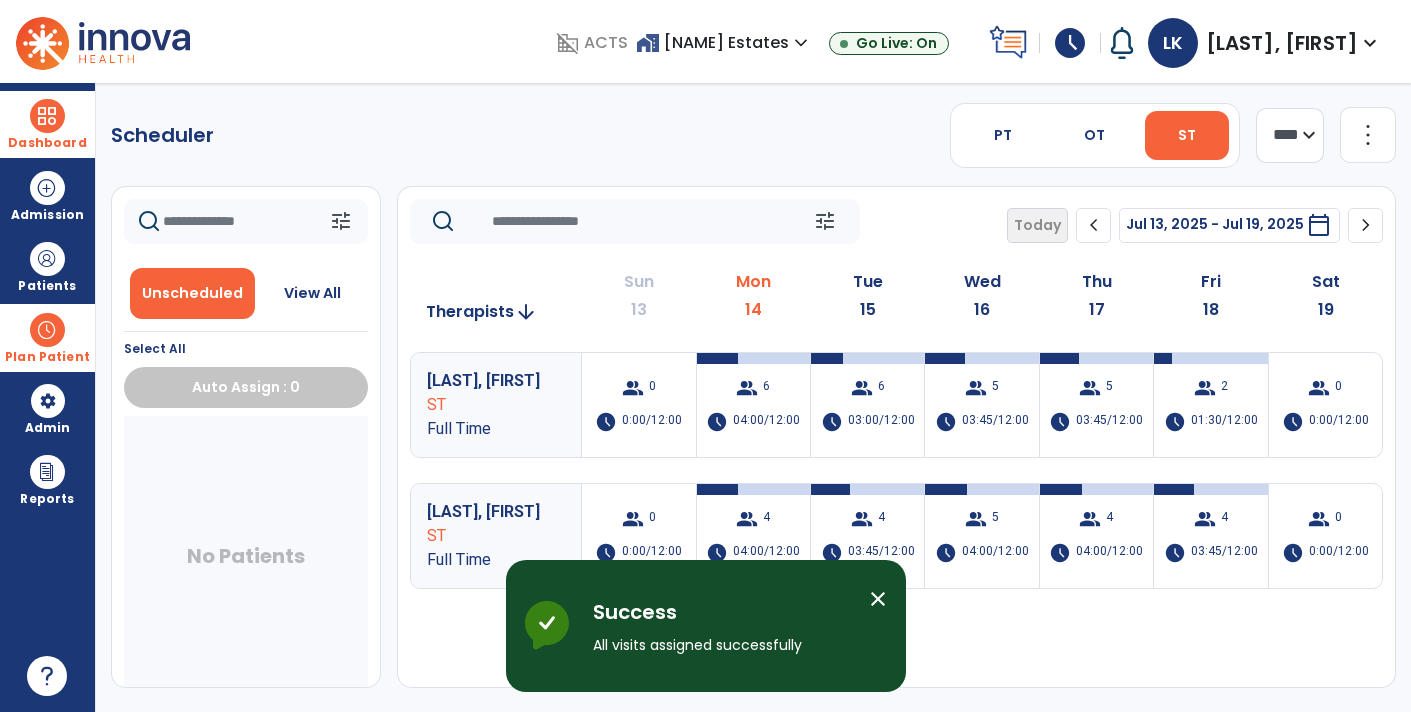 click on "Scheduler   PT   OT   ST  **** *** more_vert  Manage Labor   View All Therapists   Print" 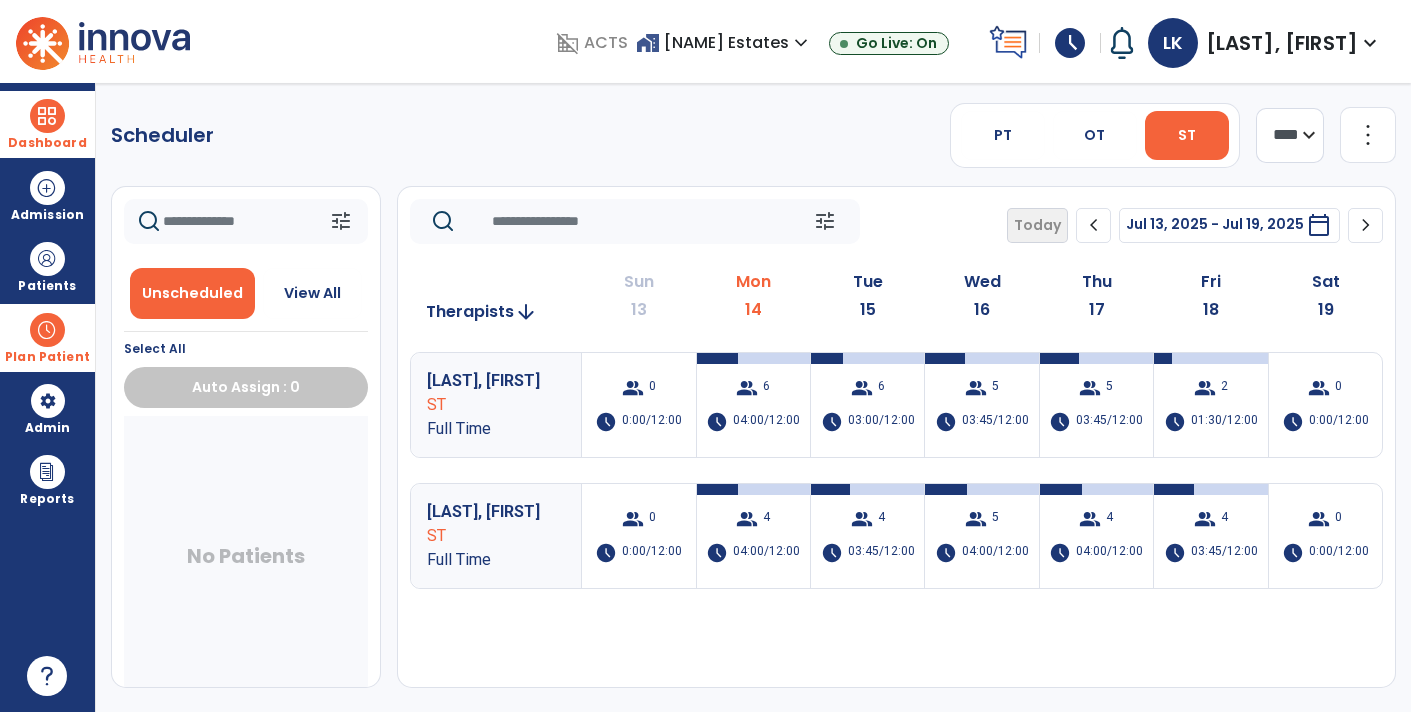 click on "domain_disabled   ACTS   home_work   St. Andrews Estates   expand_more   Sandbox   St. Andrews Estates  Go Live: On schedule My Time:   Monday, Jul 14    **** arrow_right  Start   Open your timecard  arrow_right Notifications Mark as read Plan of Care (Evaluation) Rejected: [LAST], [FIRST] by [LAST] [FIRST] Tue Jun 03 2025 at 11:51 PM | St. Andrews Estates See all Notifications  LK   Kramer, Lauren   expand_more   home   Home   person   Profile   manage_accounts   Admin   help   Help   logout   Log out" at bounding box center [844, 41] 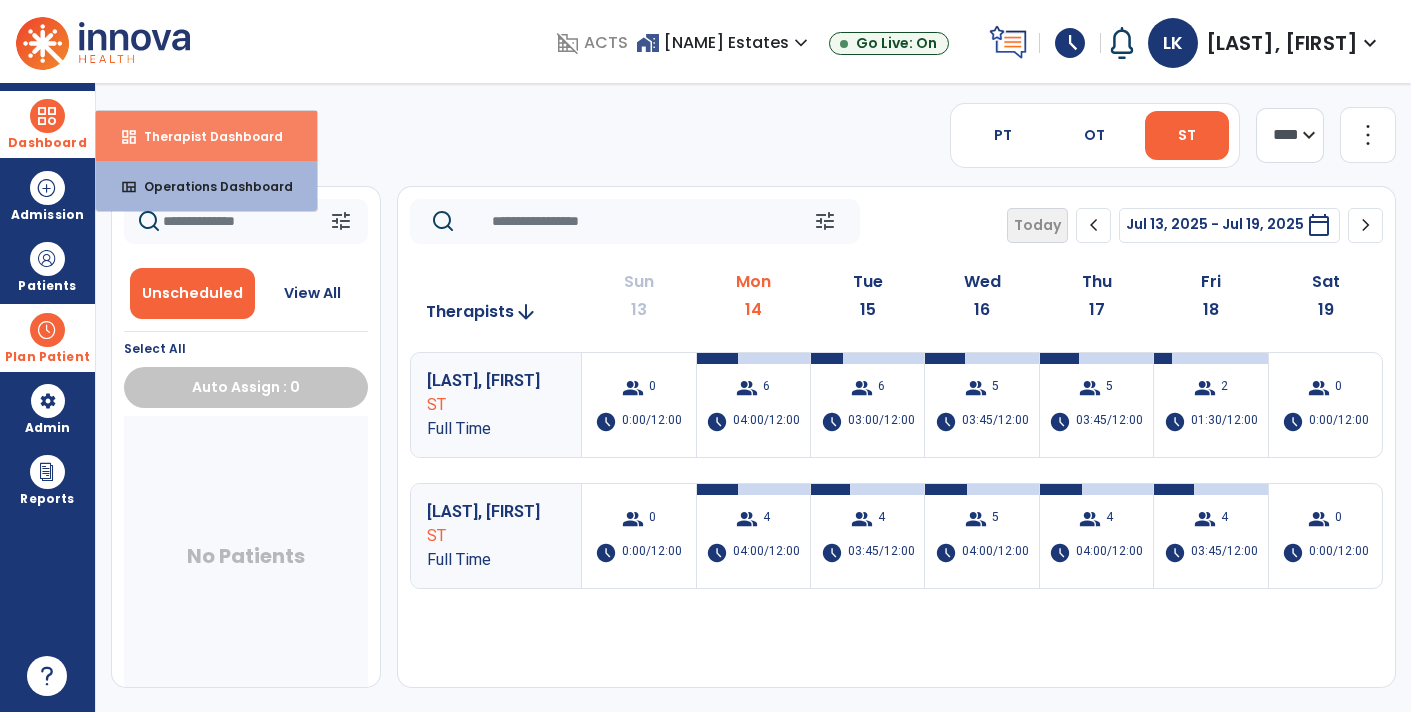 click on "dashboard" at bounding box center (129, 137) 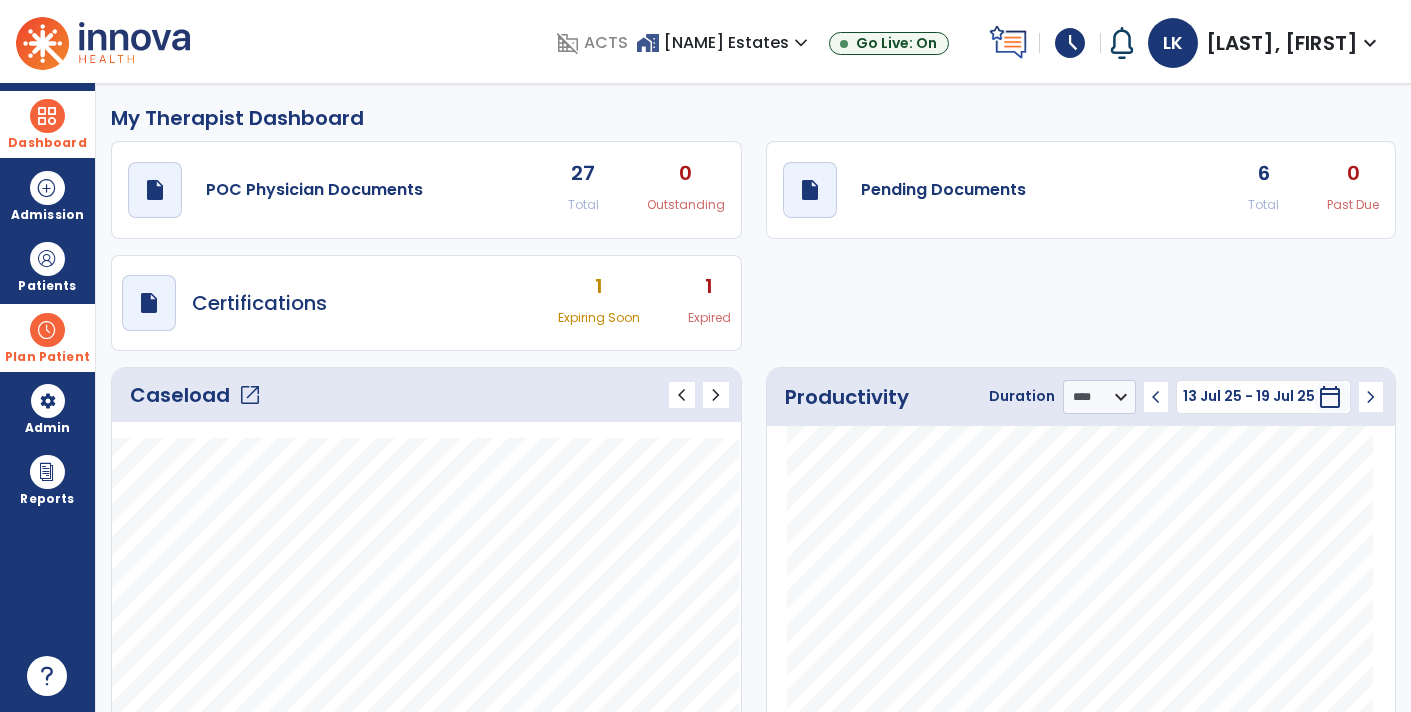 click on "draft   open_in_new  POC Physician Documents 27 Total 0 Outstanding  draft   open_in_new  Pending Documents 6 Total 0 Past Due  draft   open_in_new  Certifications 1 Expiring Soon 1 Expired" 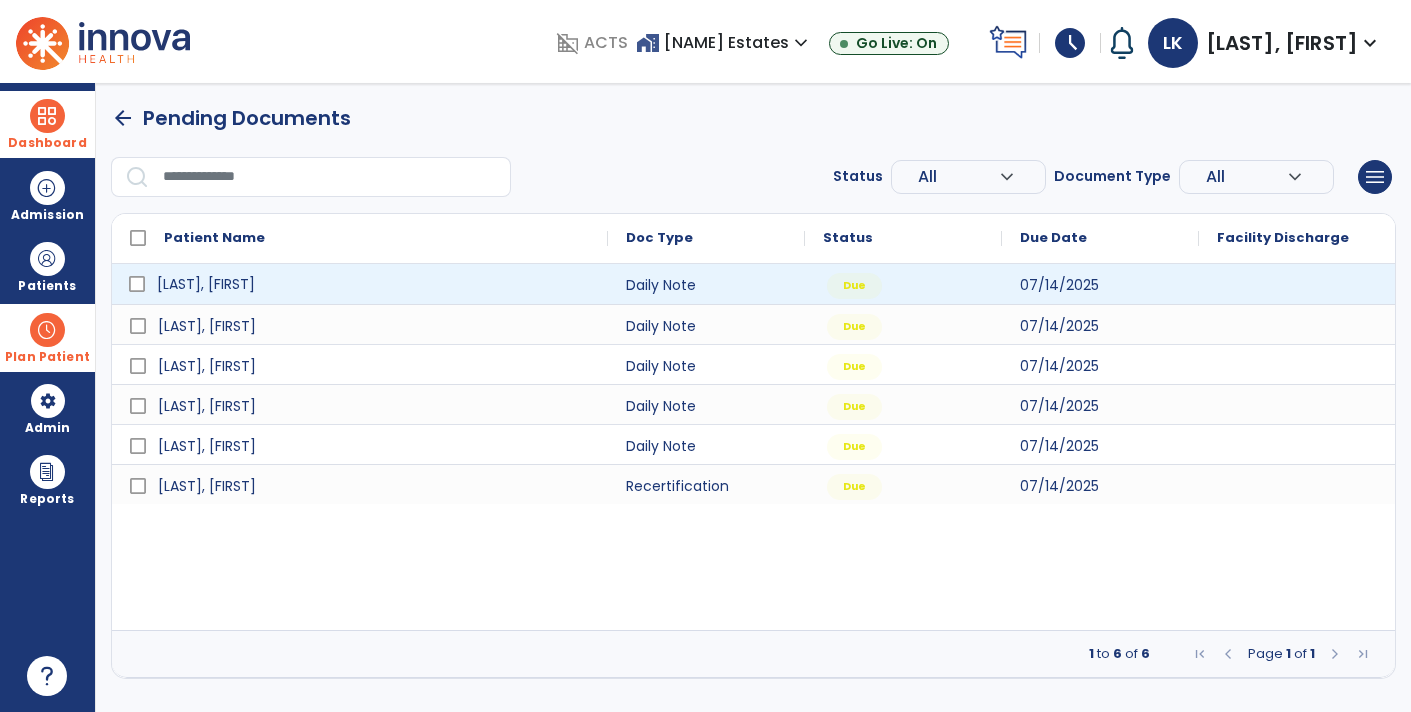 click on "[LAST], [FIRST]" at bounding box center [374, 284] 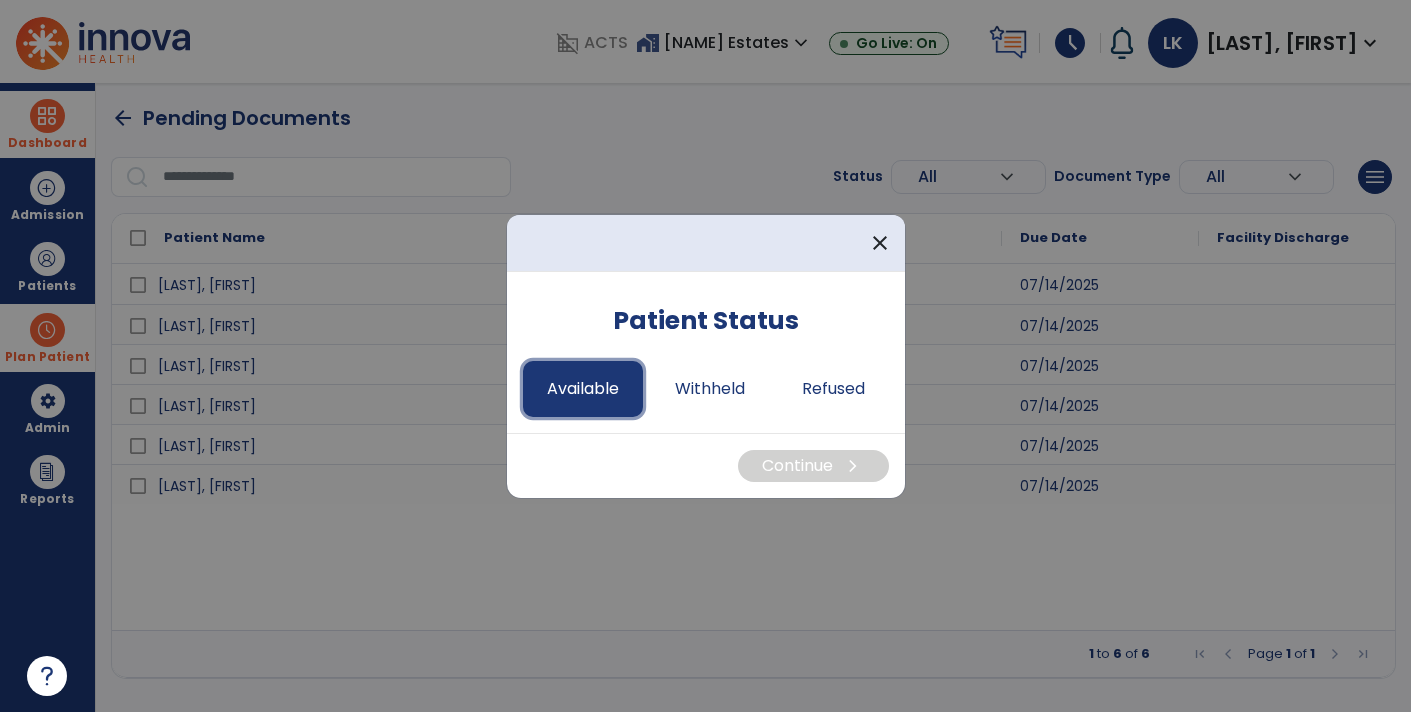 click on "Available" at bounding box center [583, 389] 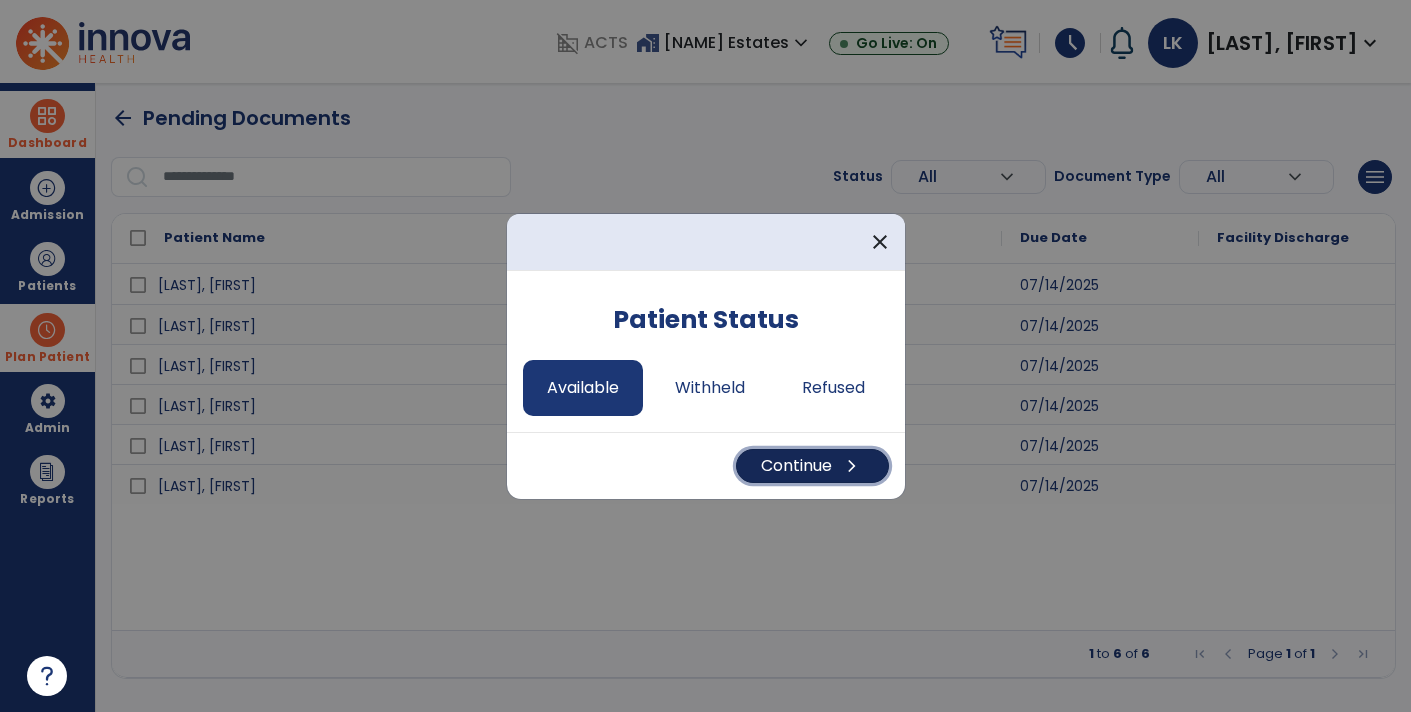 click on "Continue   chevron_right" at bounding box center (812, 466) 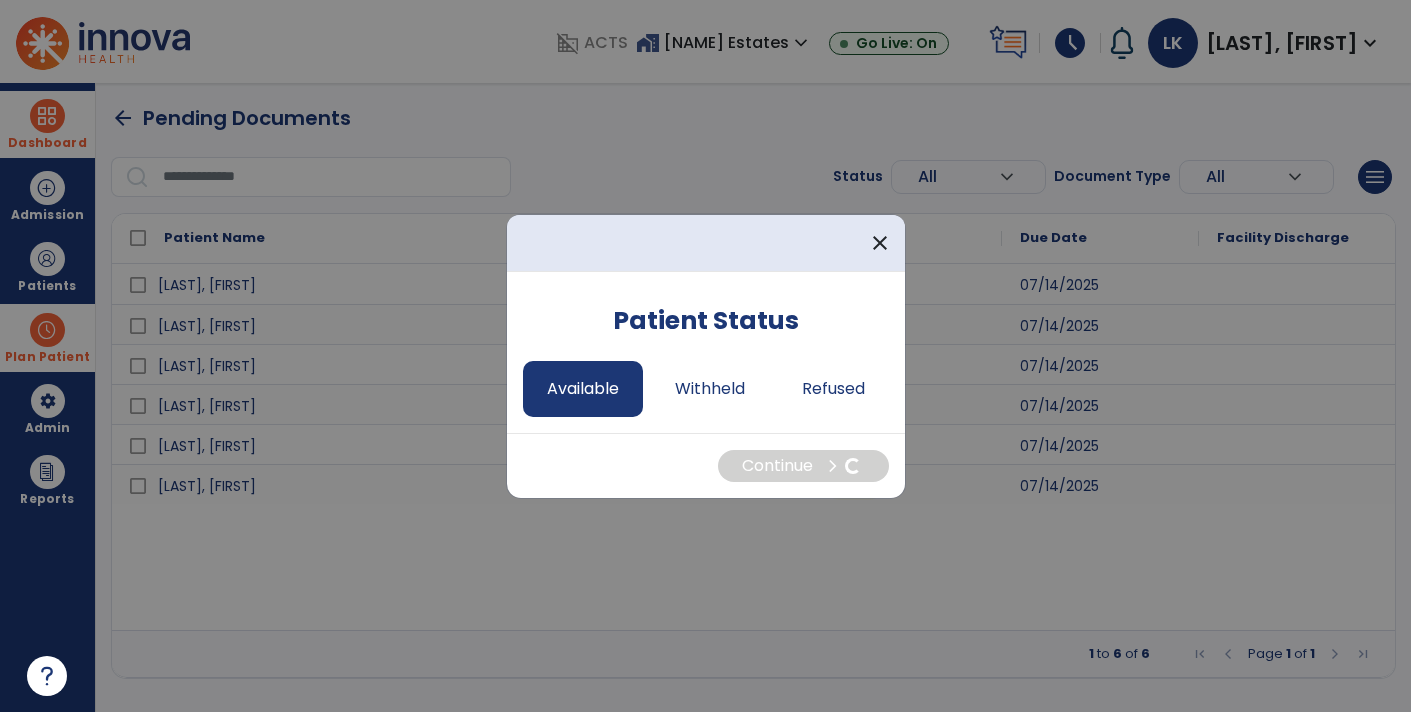 select on "*" 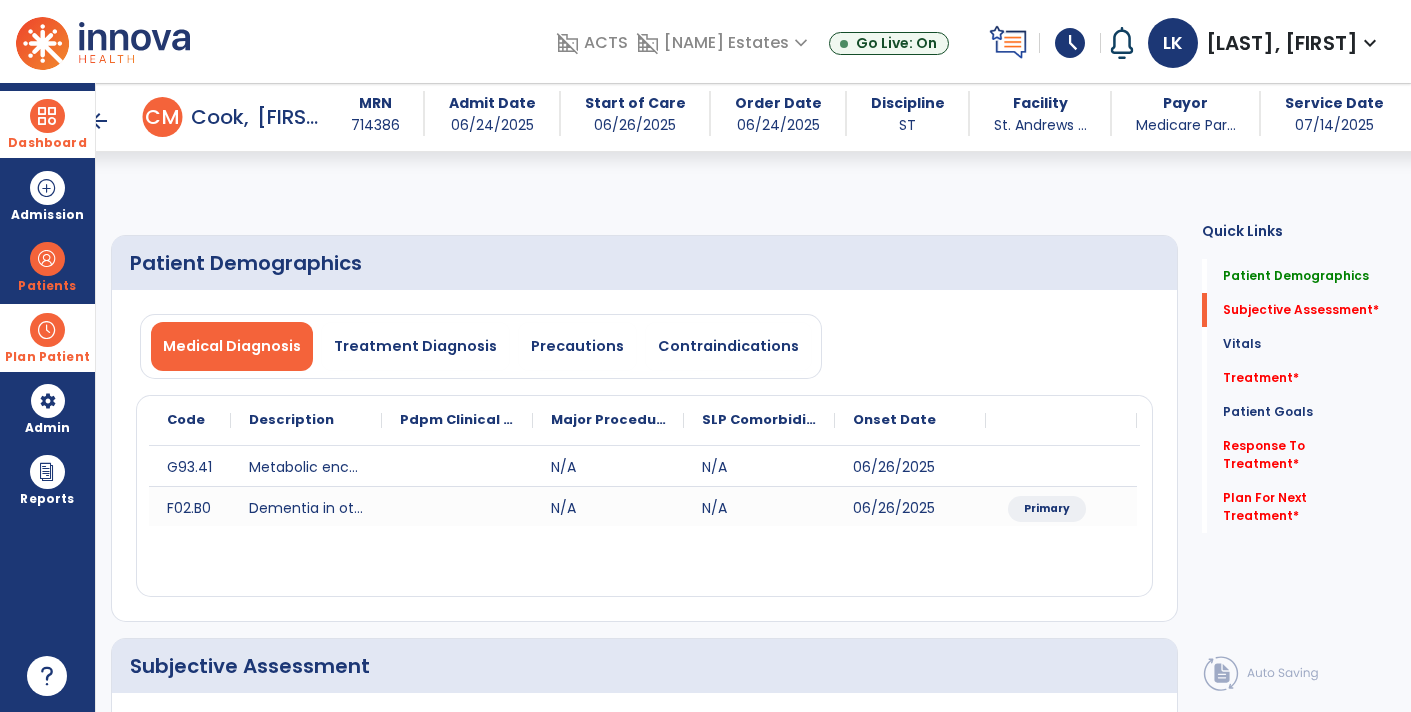 scroll, scrollTop: 451, scrollLeft: 0, axis: vertical 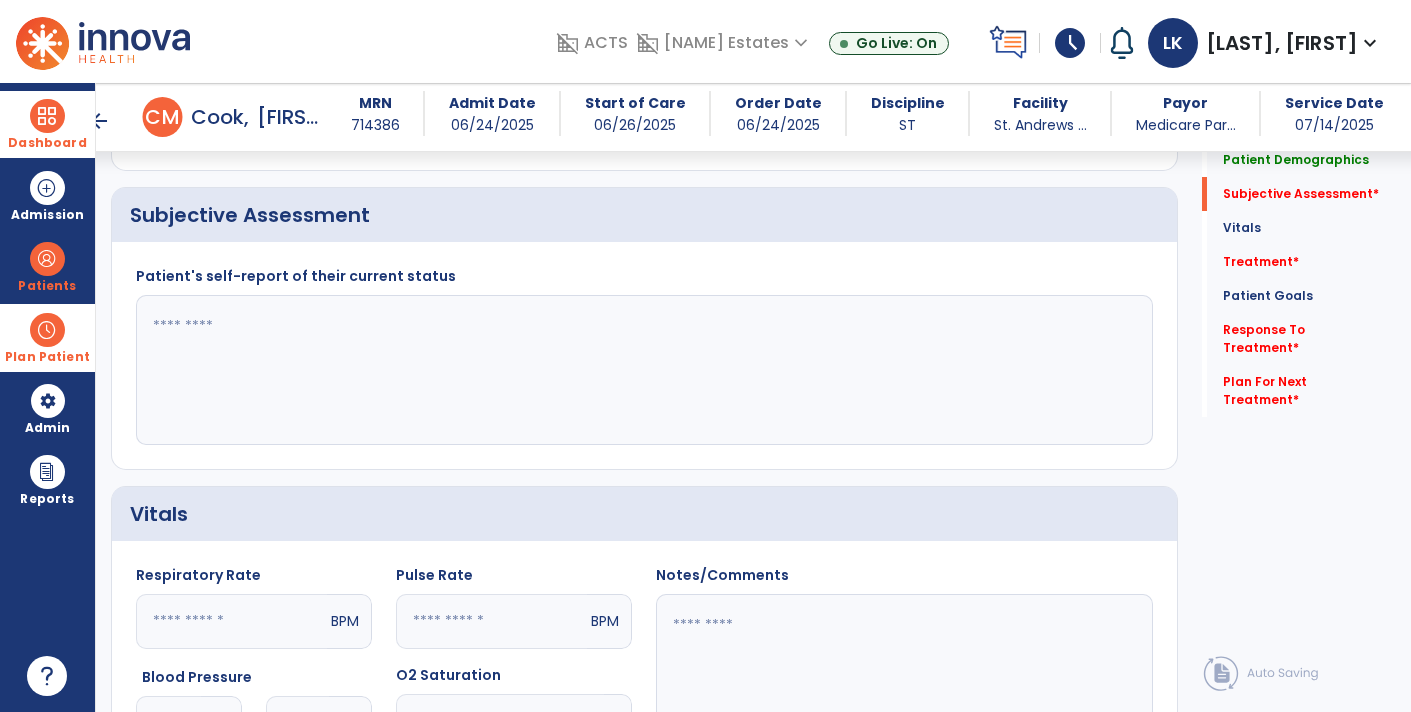 click 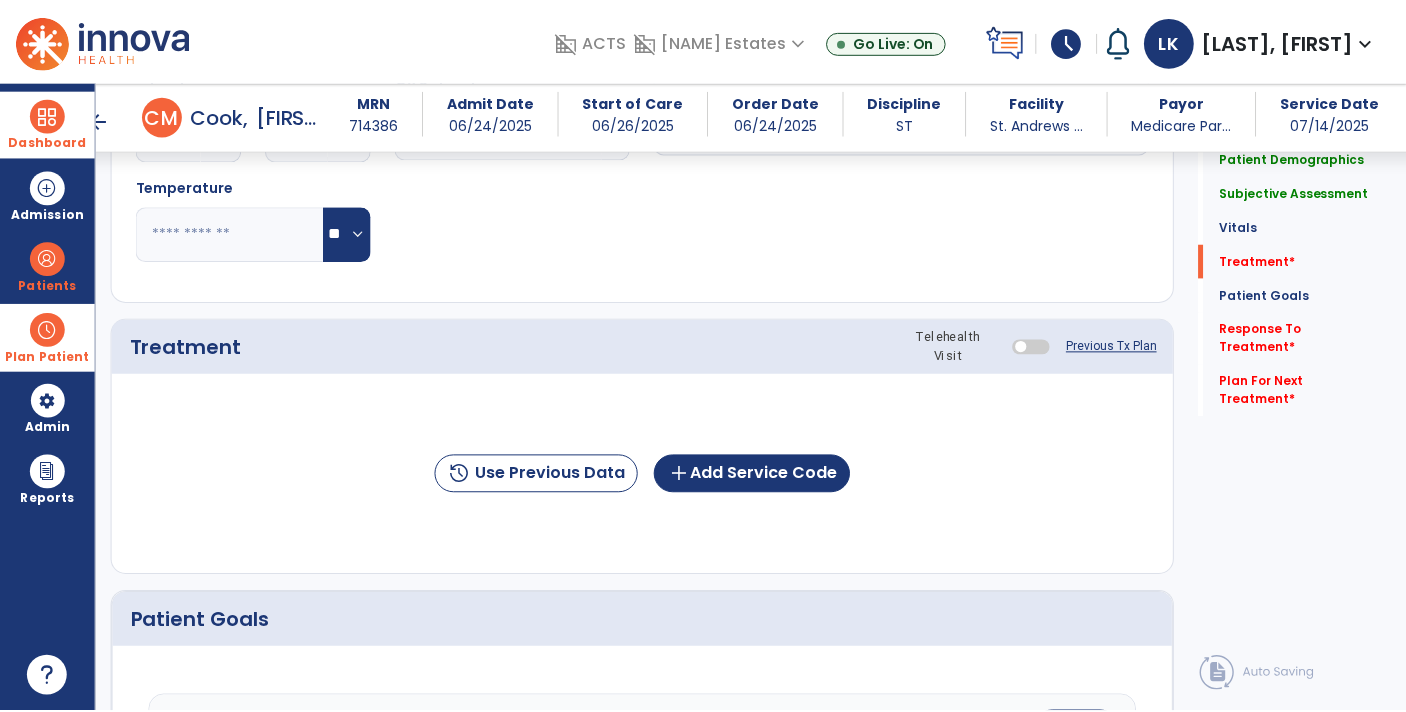 scroll, scrollTop: 1077, scrollLeft: 0, axis: vertical 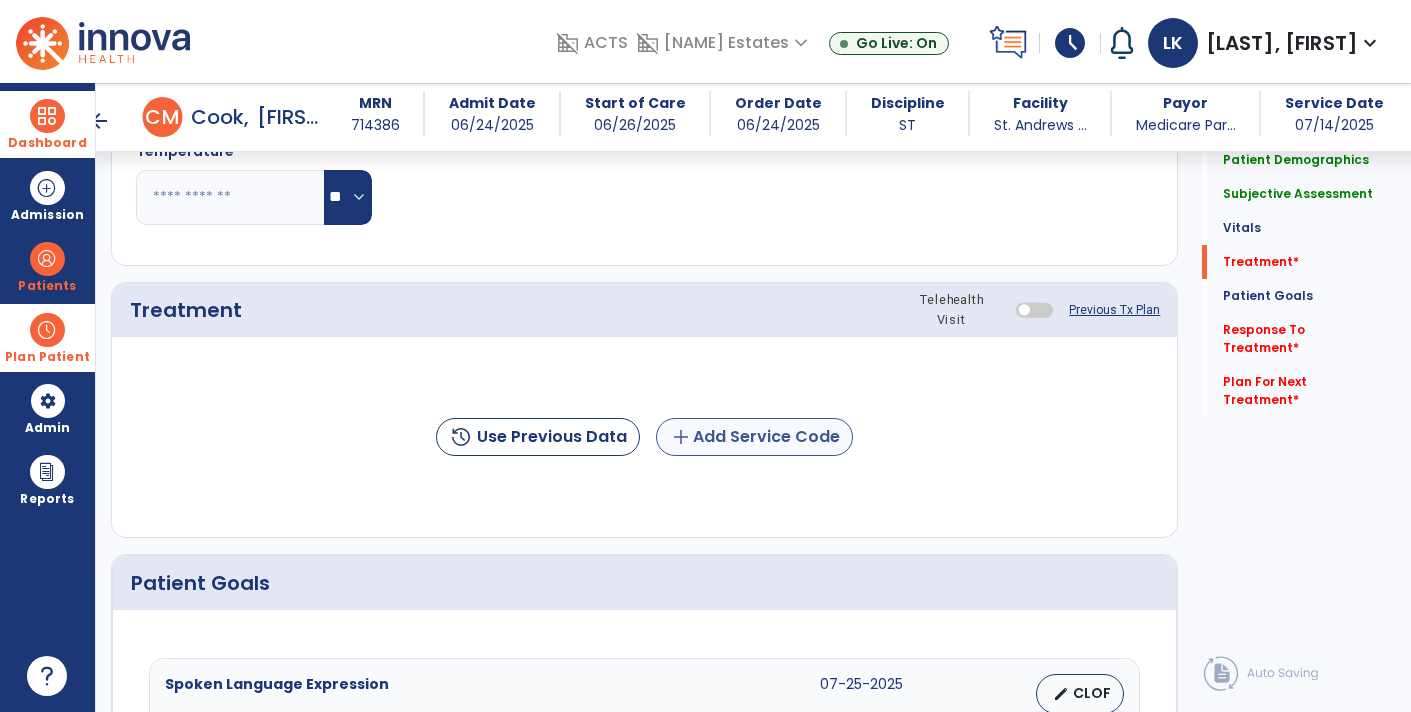 type on "**********" 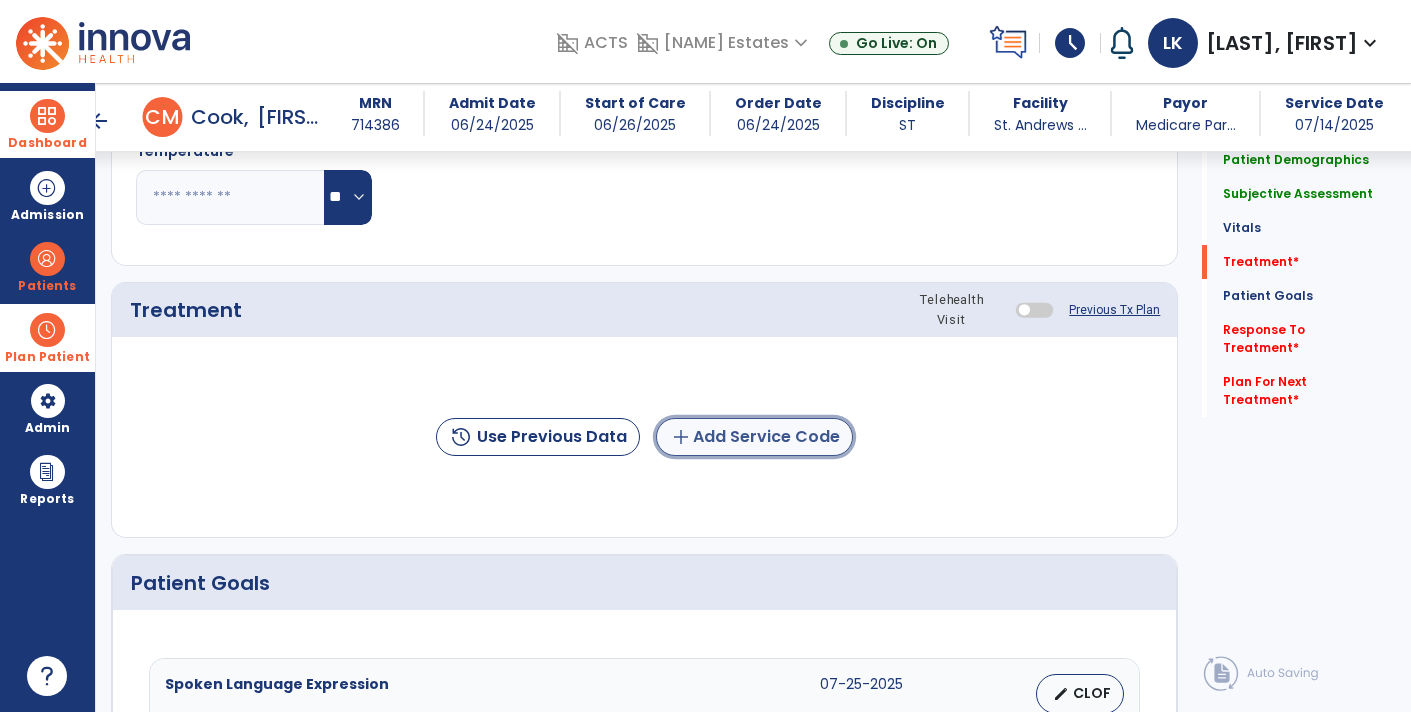 click on "add  Add Service Code" 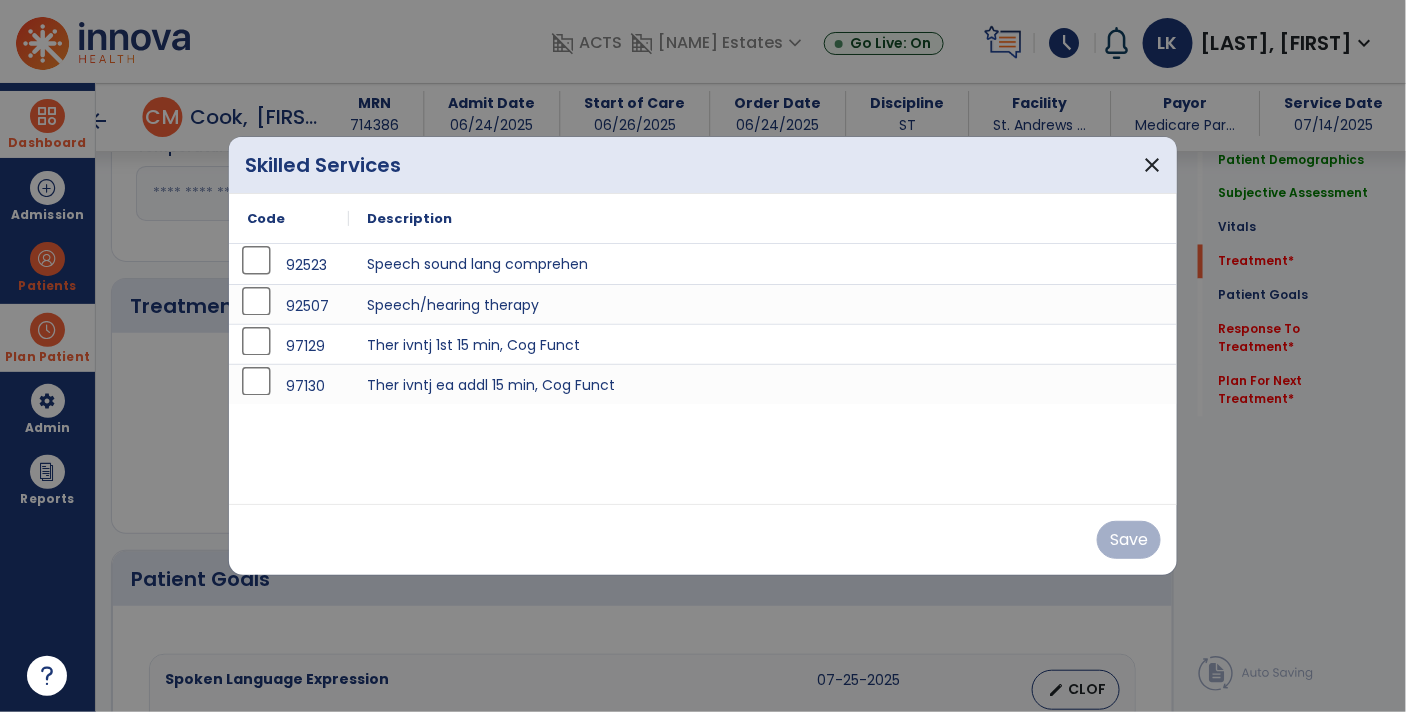 scroll, scrollTop: 1077, scrollLeft: 0, axis: vertical 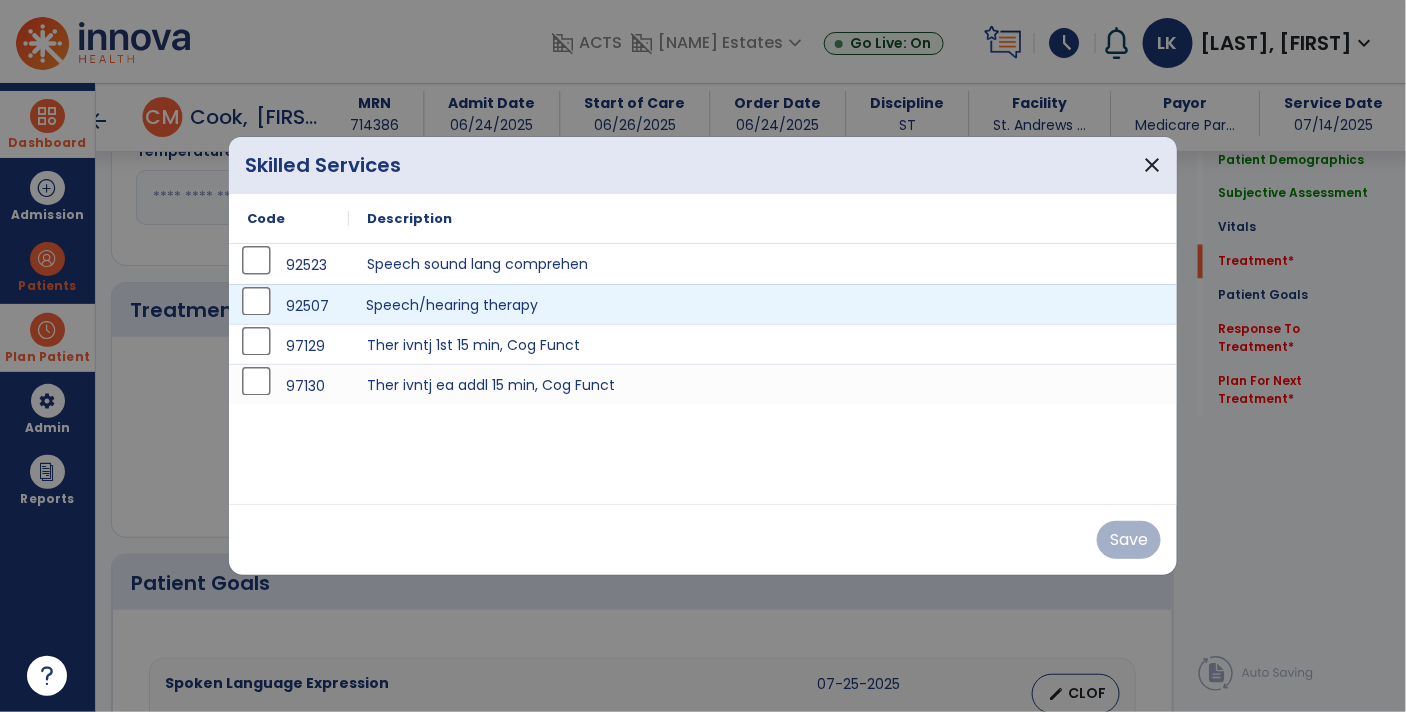 click on "Speech/hearing therapy" at bounding box center (763, 304) 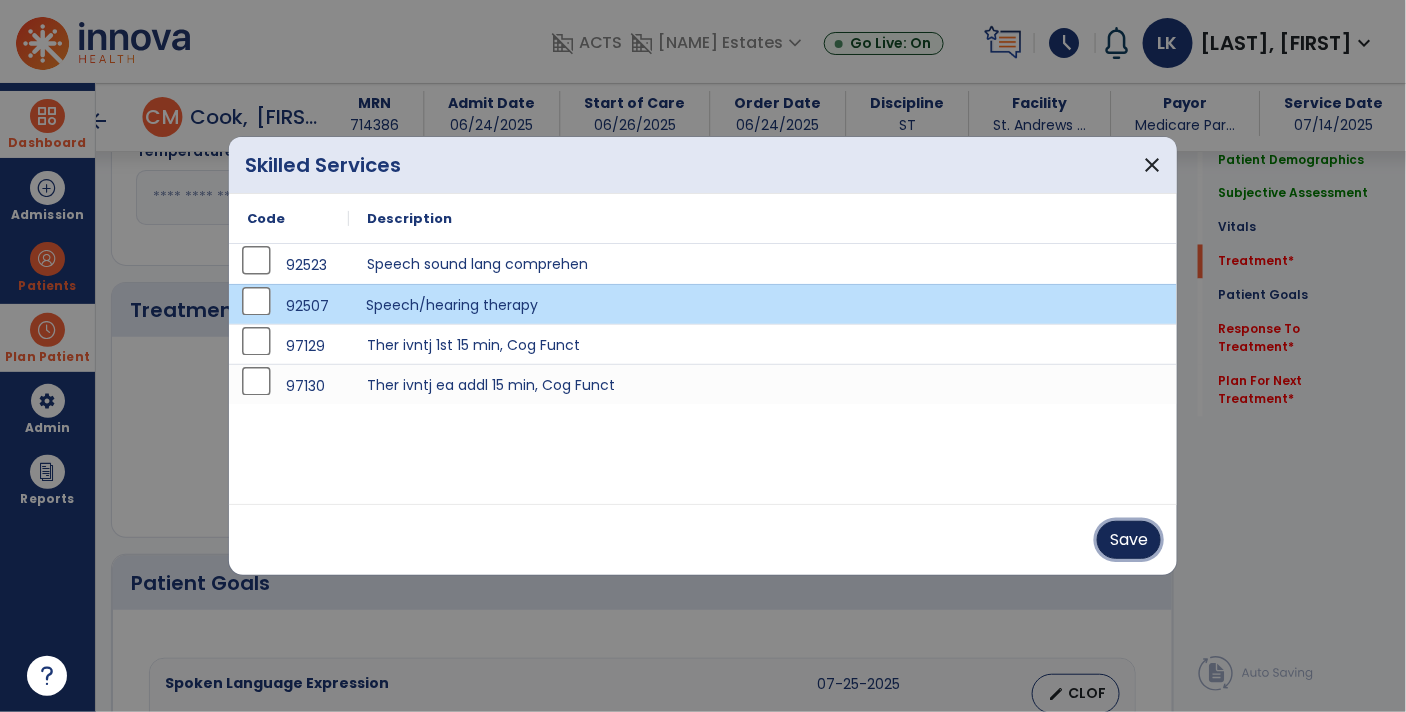 click on "Save" at bounding box center [1129, 540] 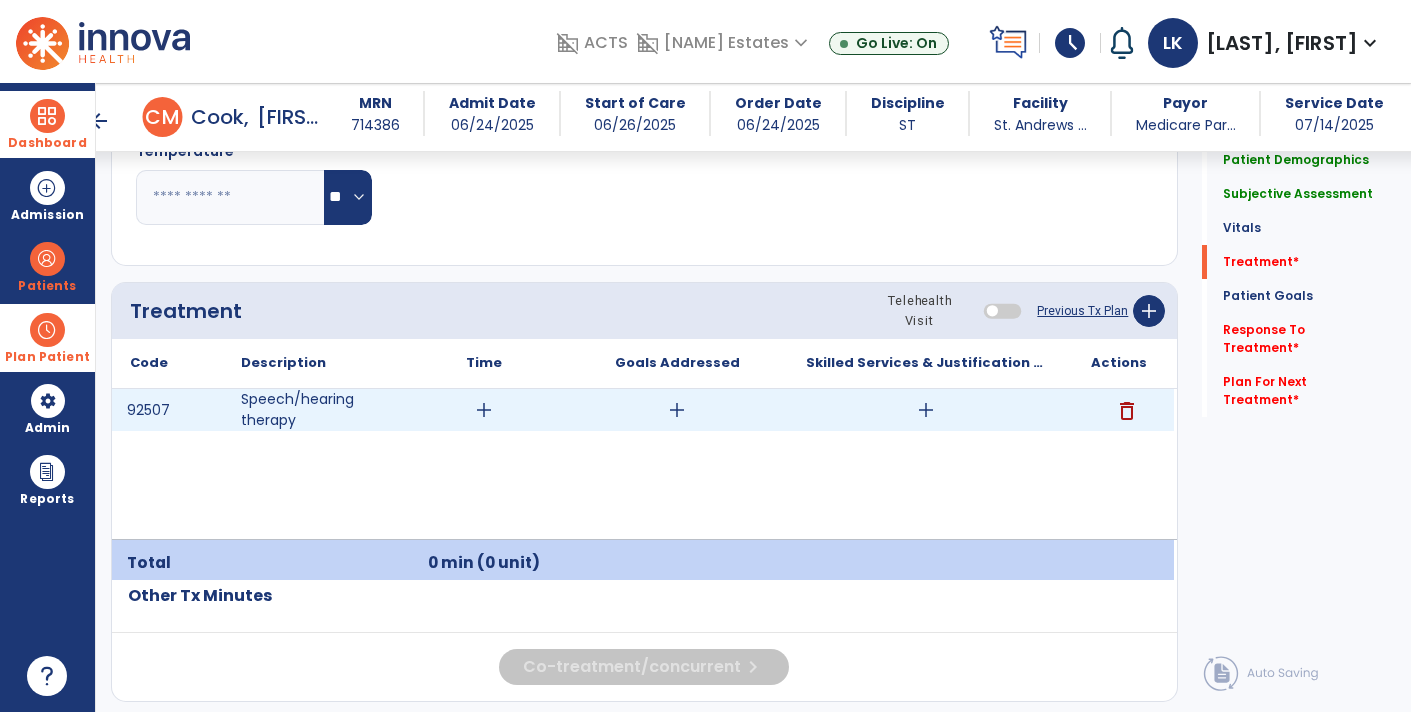 click on "add" at bounding box center (926, 410) 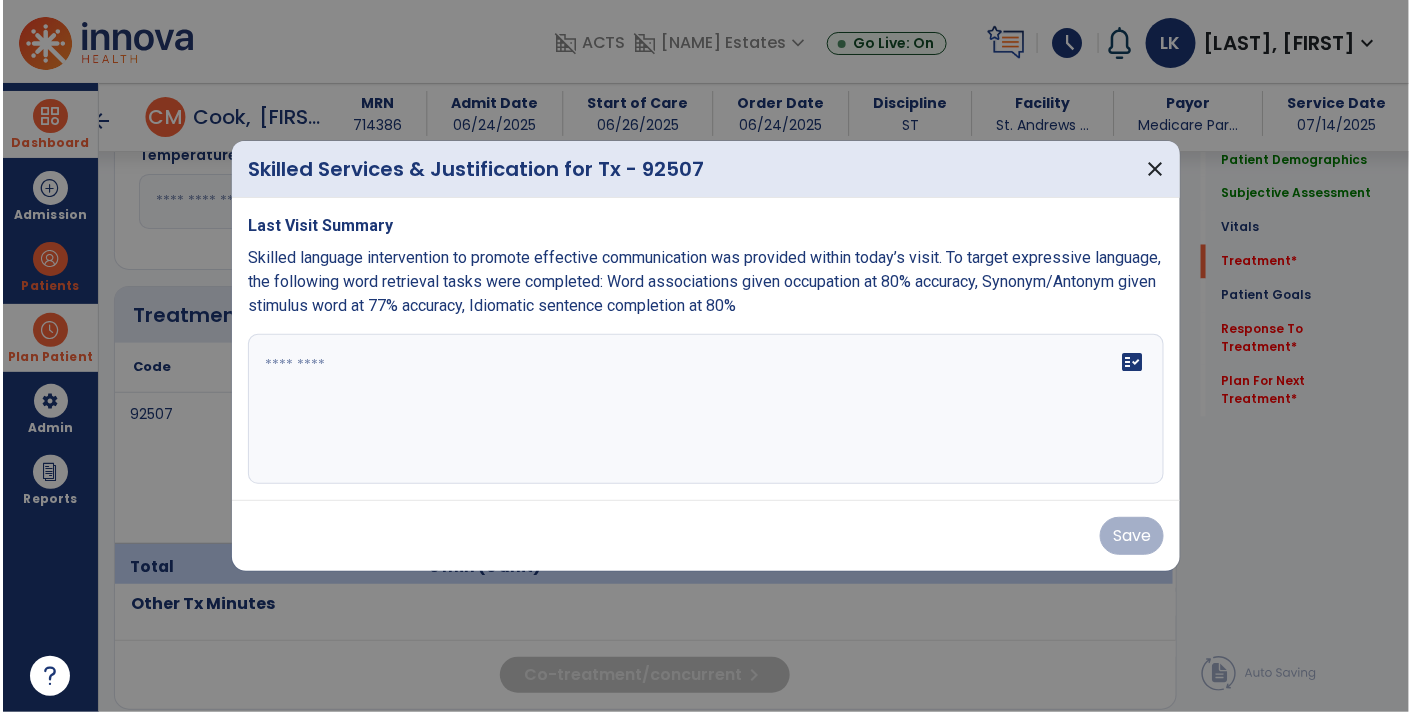 scroll, scrollTop: 1077, scrollLeft: 0, axis: vertical 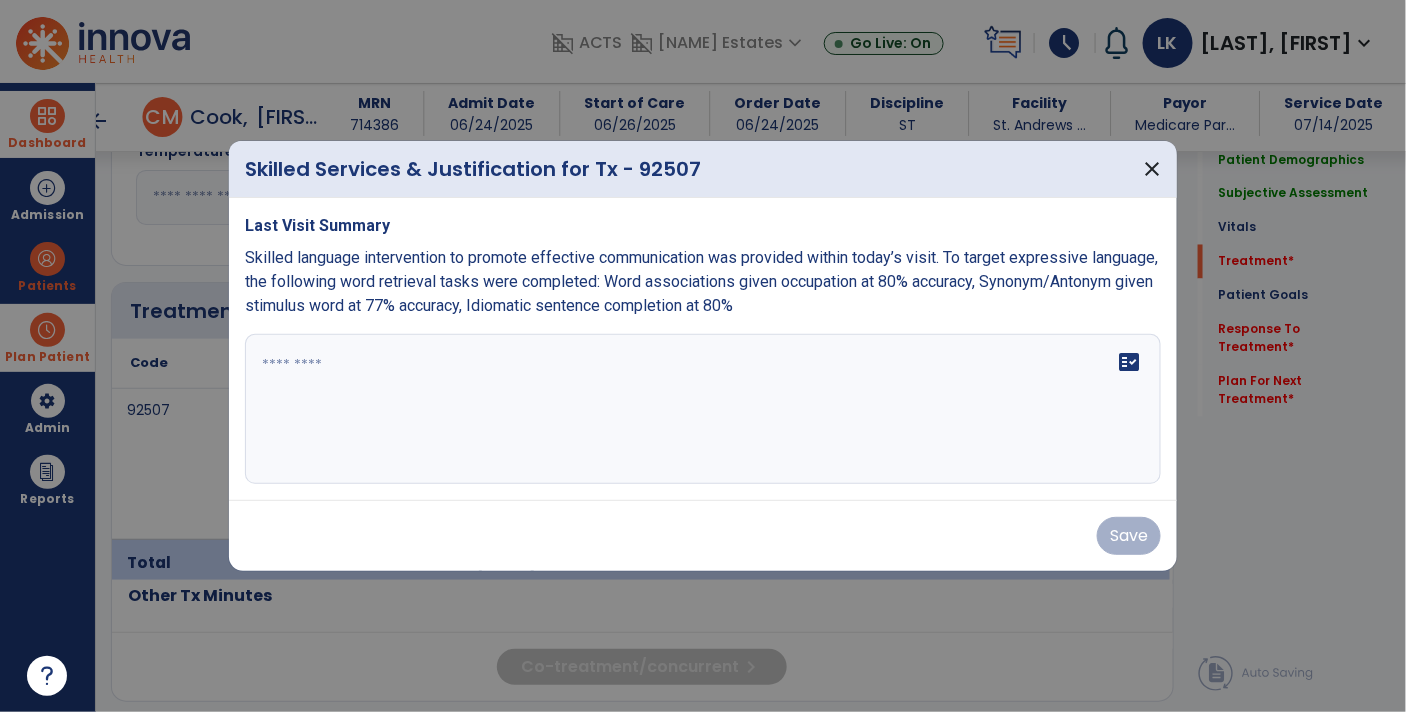 click on "fact_check" at bounding box center [703, 409] 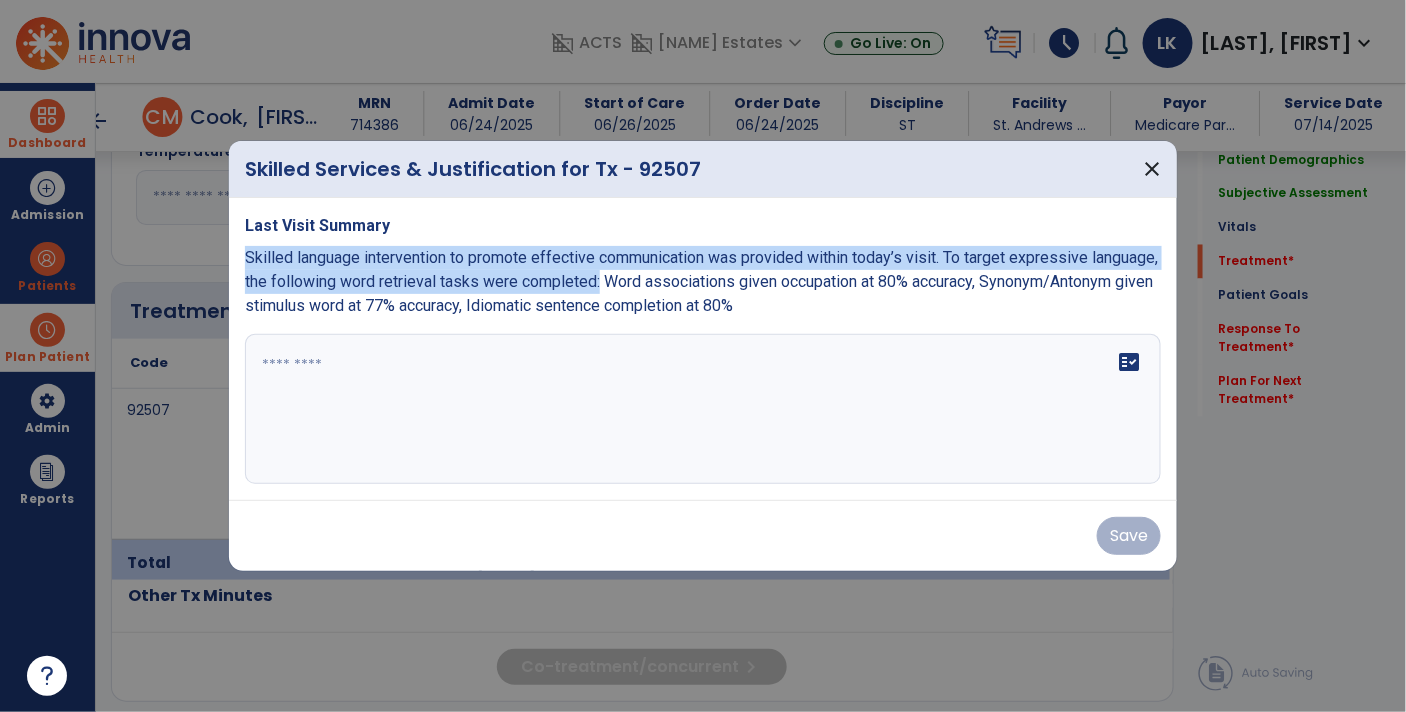 drag, startPoint x: 248, startPoint y: 260, endPoint x: 672, endPoint y: 276, distance: 424.3018 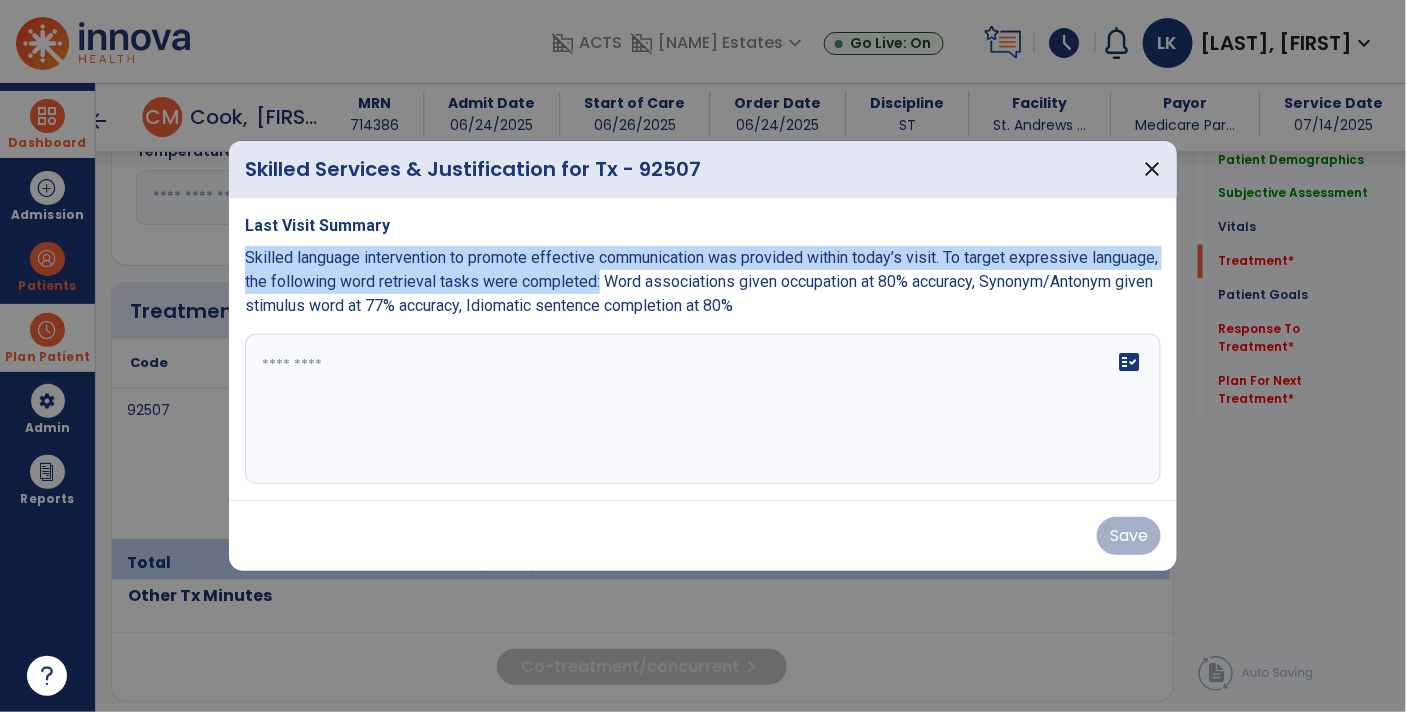 click on "Skilled language intervention to promote effective communication was provided within today’s visit. To target expressive language, the following word retrieval tasks were completed: Word associations given occupation at 80% accuracy, Synonym/Antonym given stimulus word at 77% accuracy, Idiomatic sentence completion at 80%" at bounding box center (701, 281) 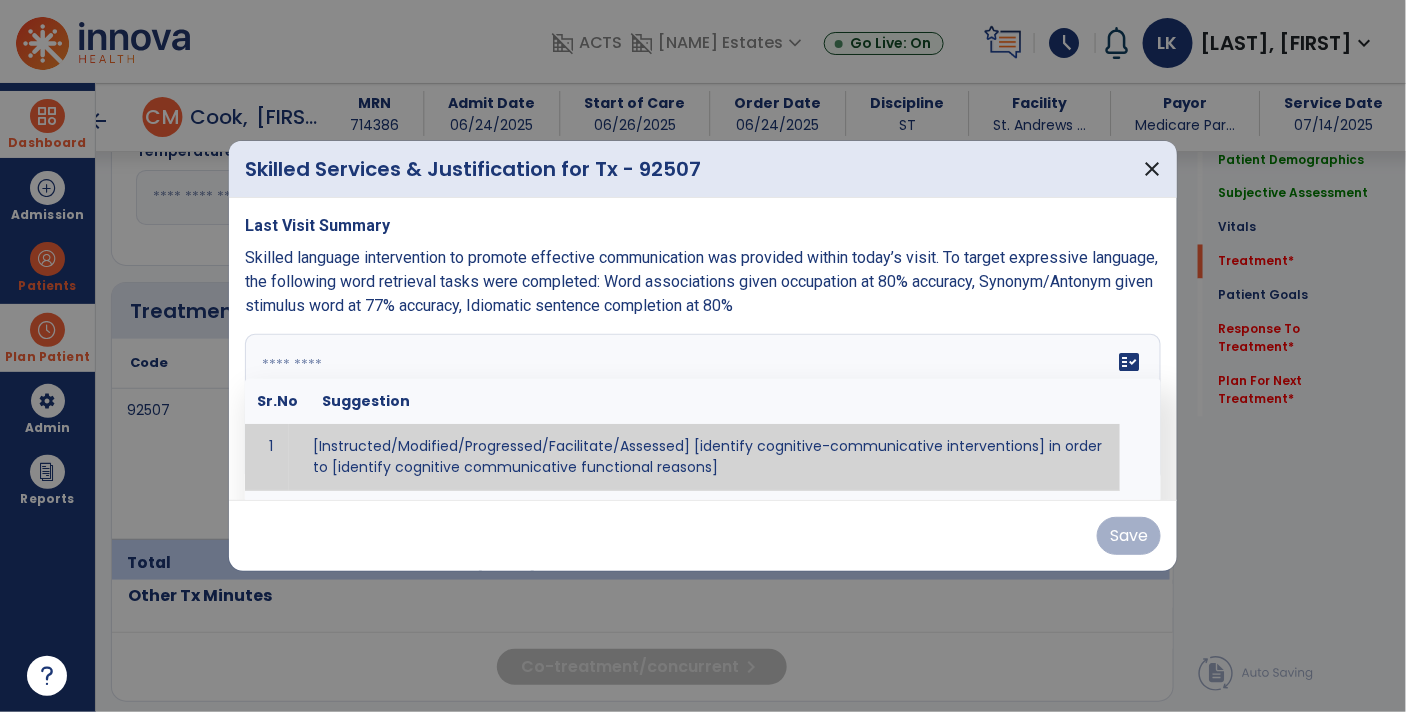 paste on "**********" 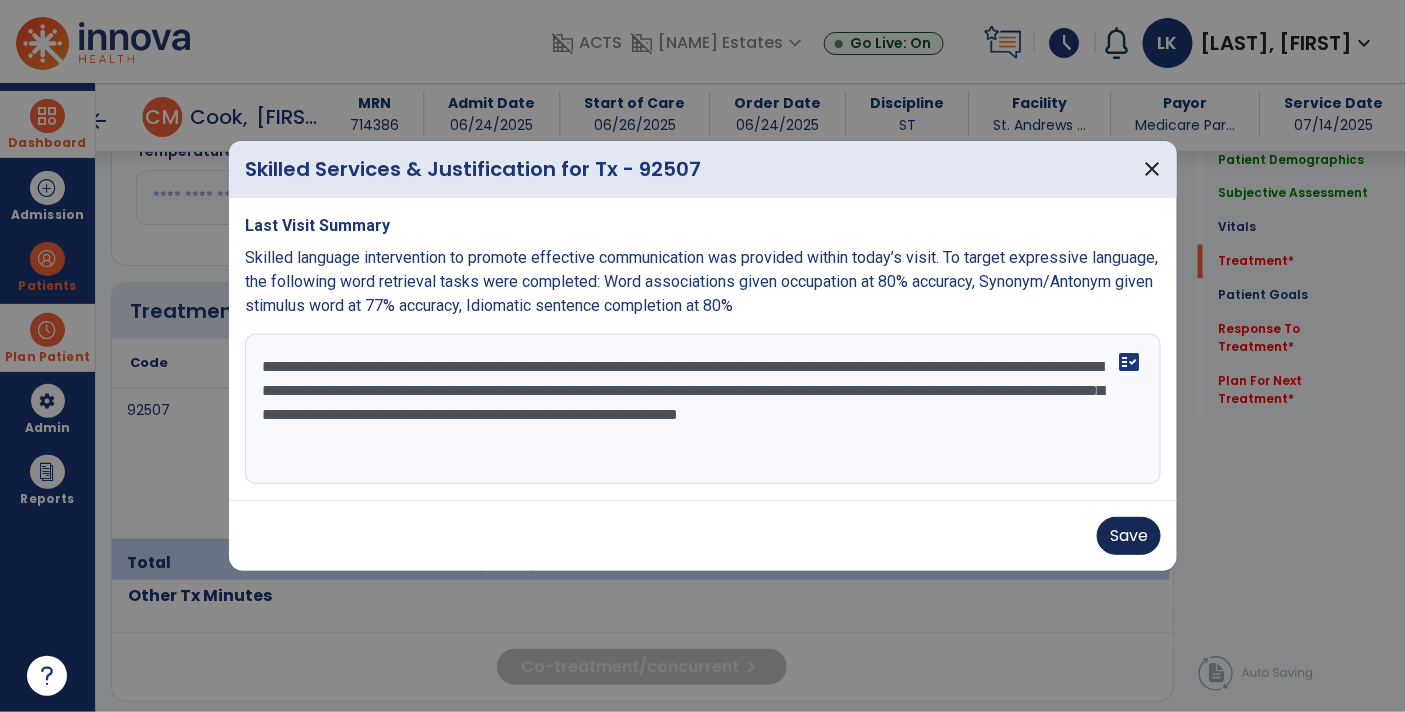 type on "**********" 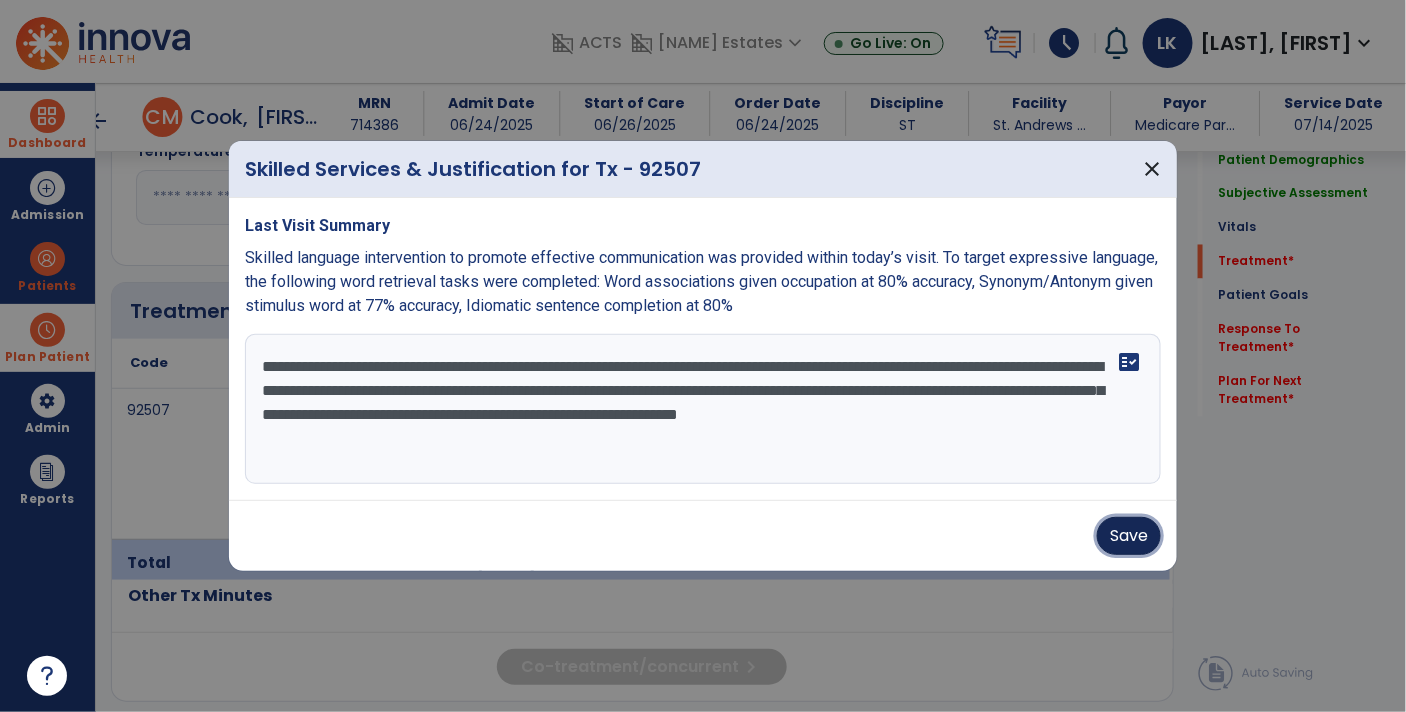 click on "Save" at bounding box center (1129, 536) 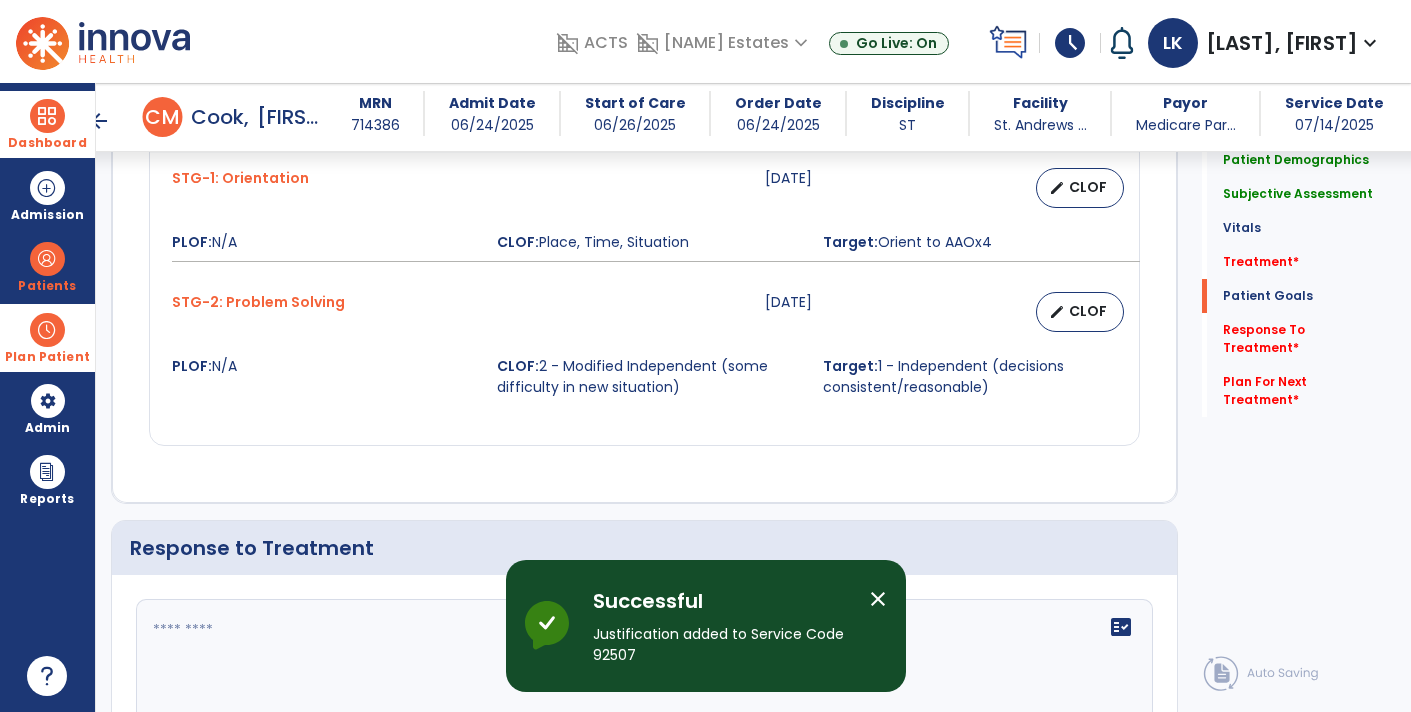 scroll, scrollTop: 2690, scrollLeft: 0, axis: vertical 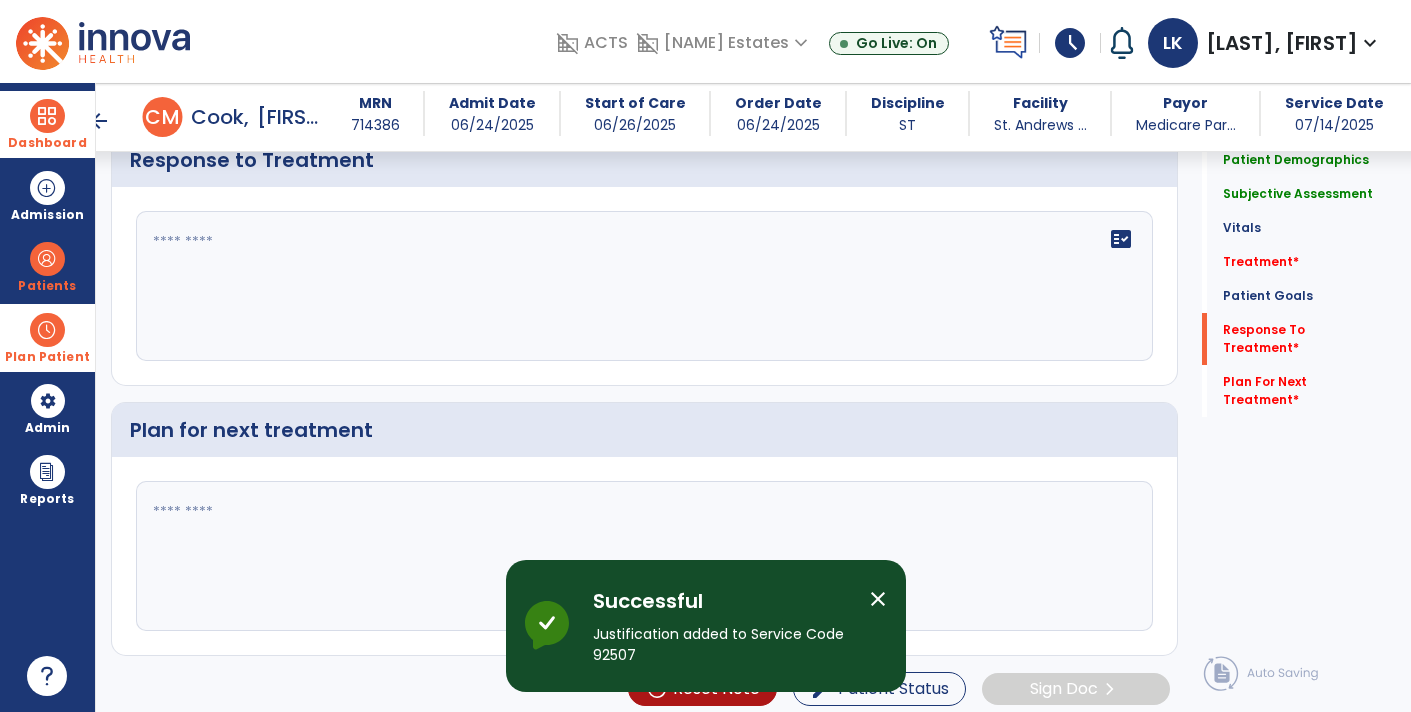 click on "fact_check" 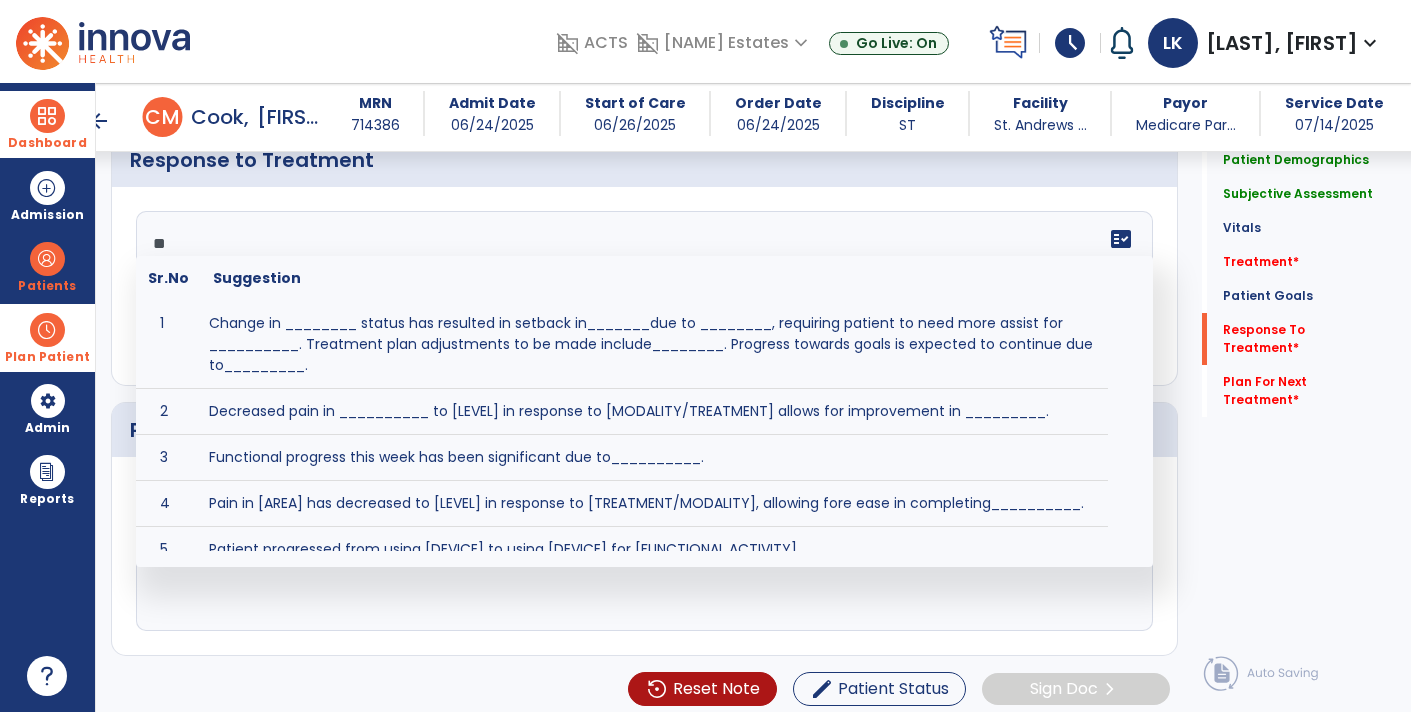 type on "*" 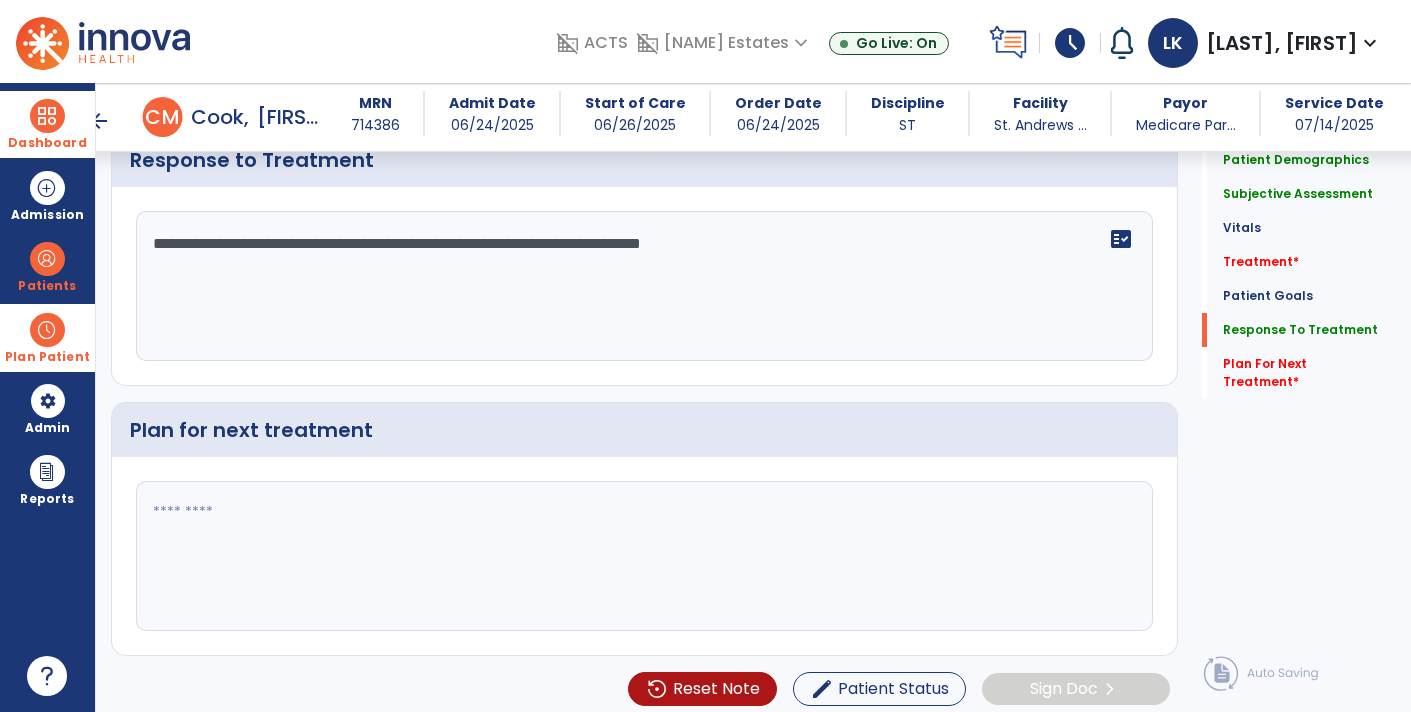 type on "**********" 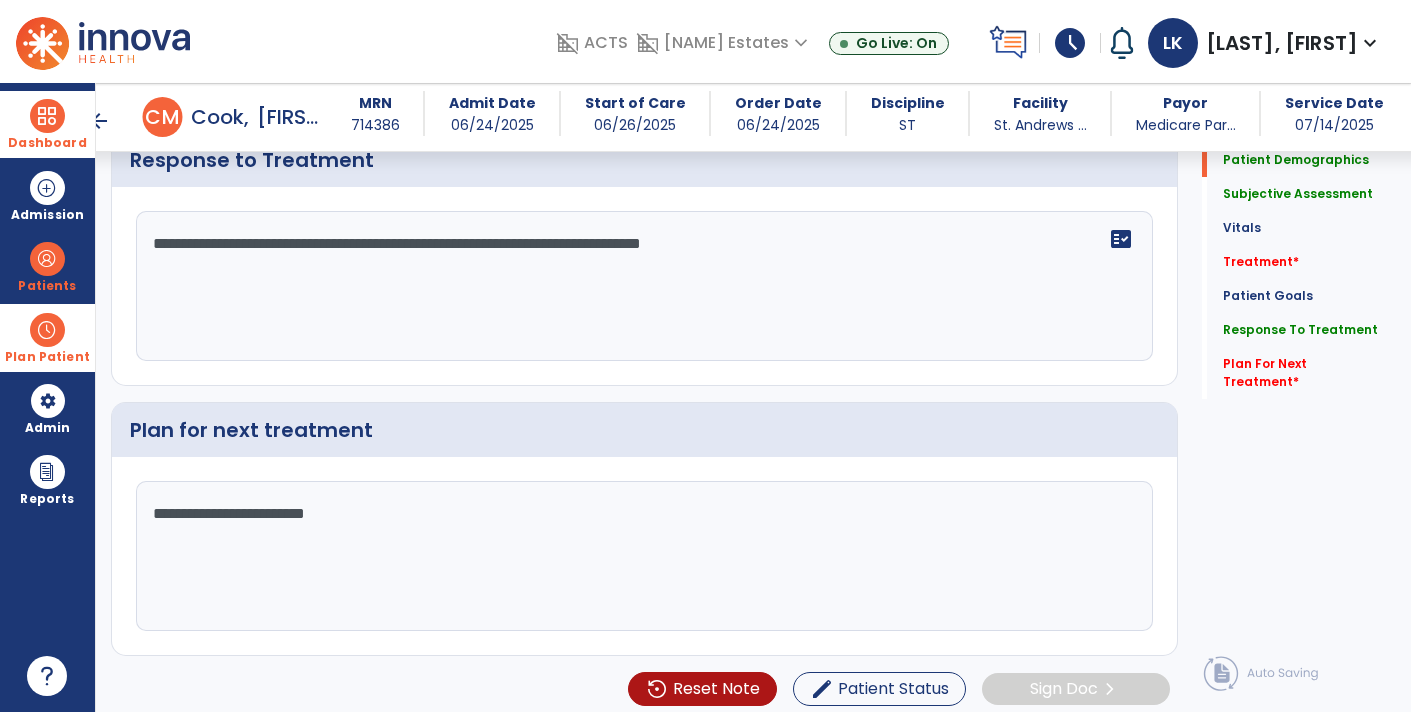scroll, scrollTop: 0, scrollLeft: 0, axis: both 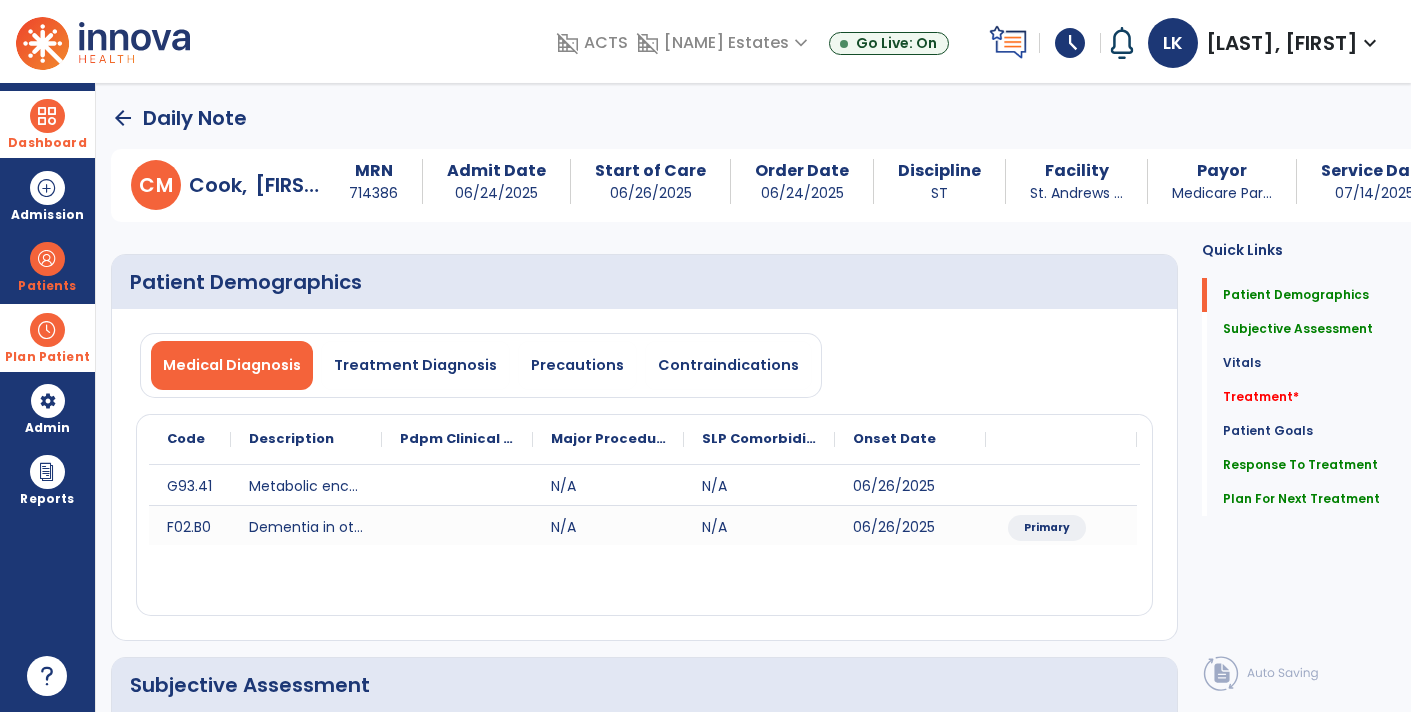 type on "**********" 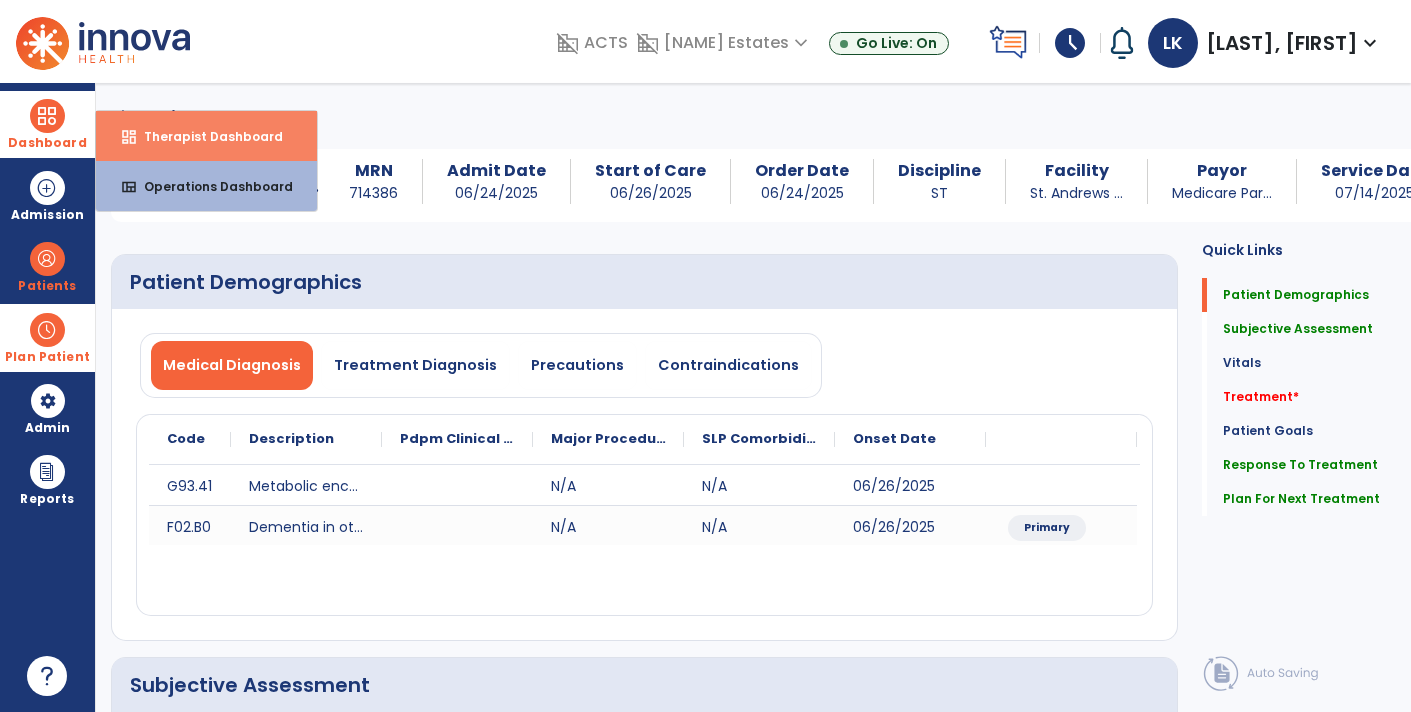 click on "Therapist Dashboard" at bounding box center [205, 136] 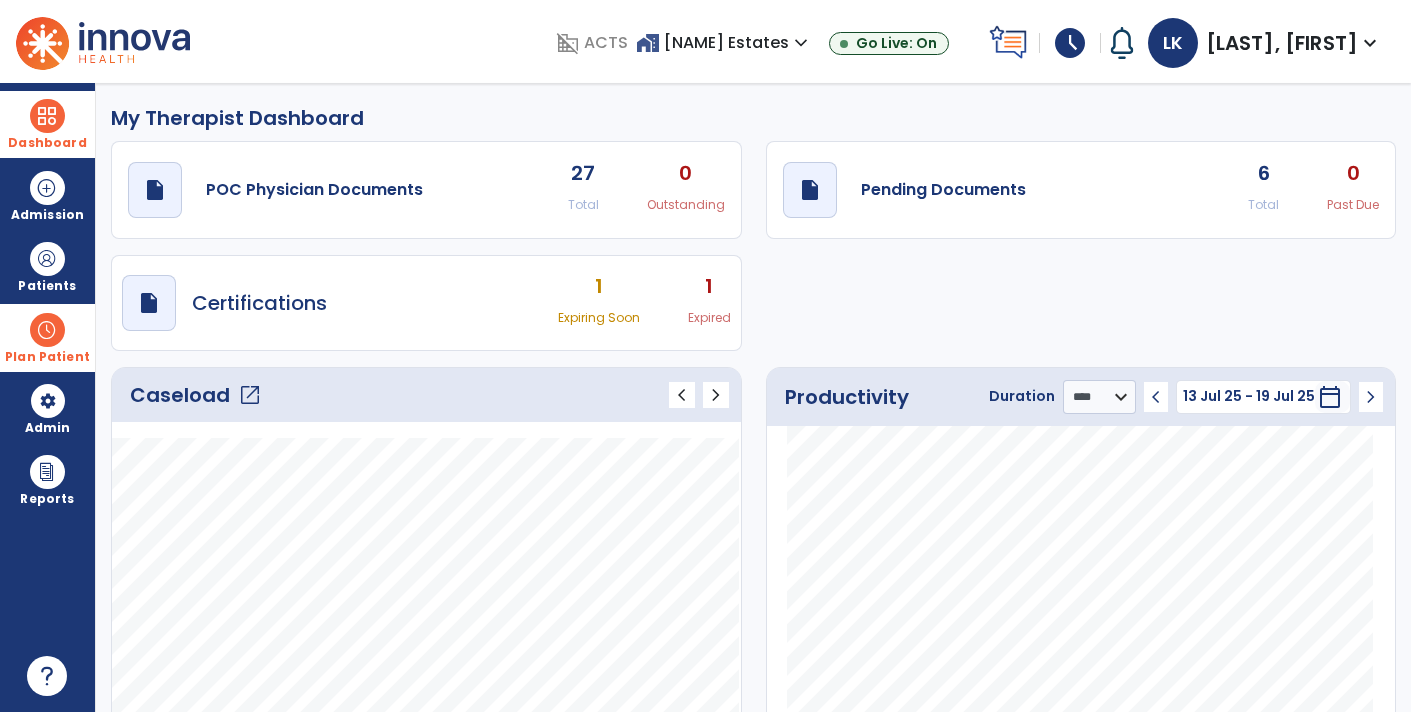 click on "domain_disabled   ACTS" at bounding box center (596, 43) 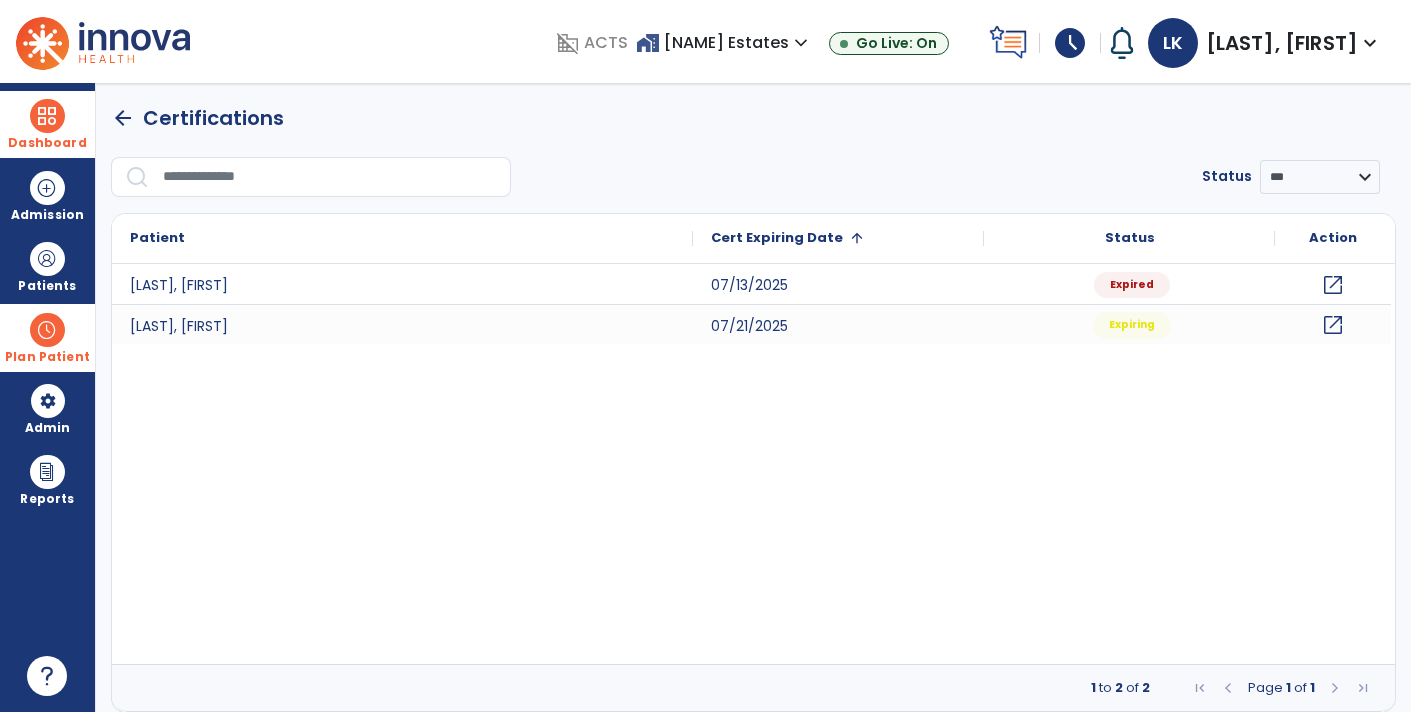 click at bounding box center [47, 116] 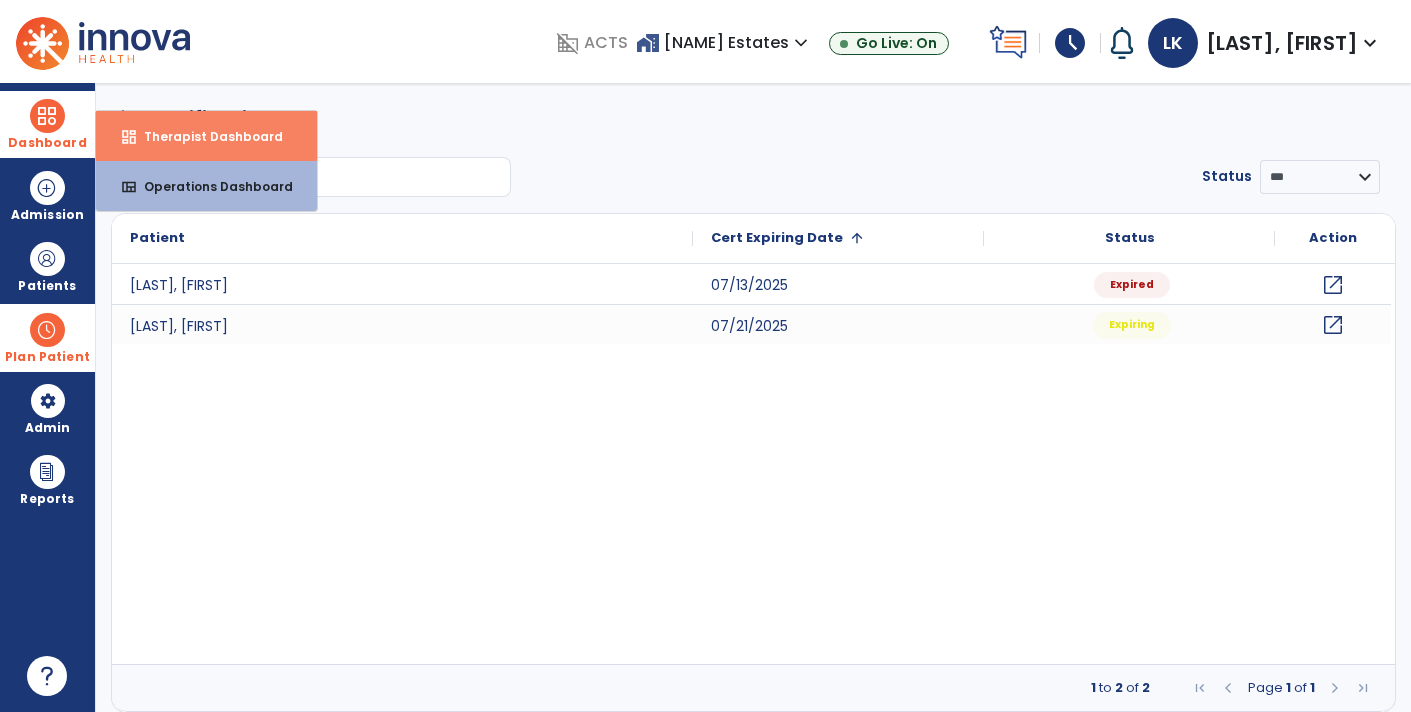 click on "Therapist Dashboard" at bounding box center (205, 136) 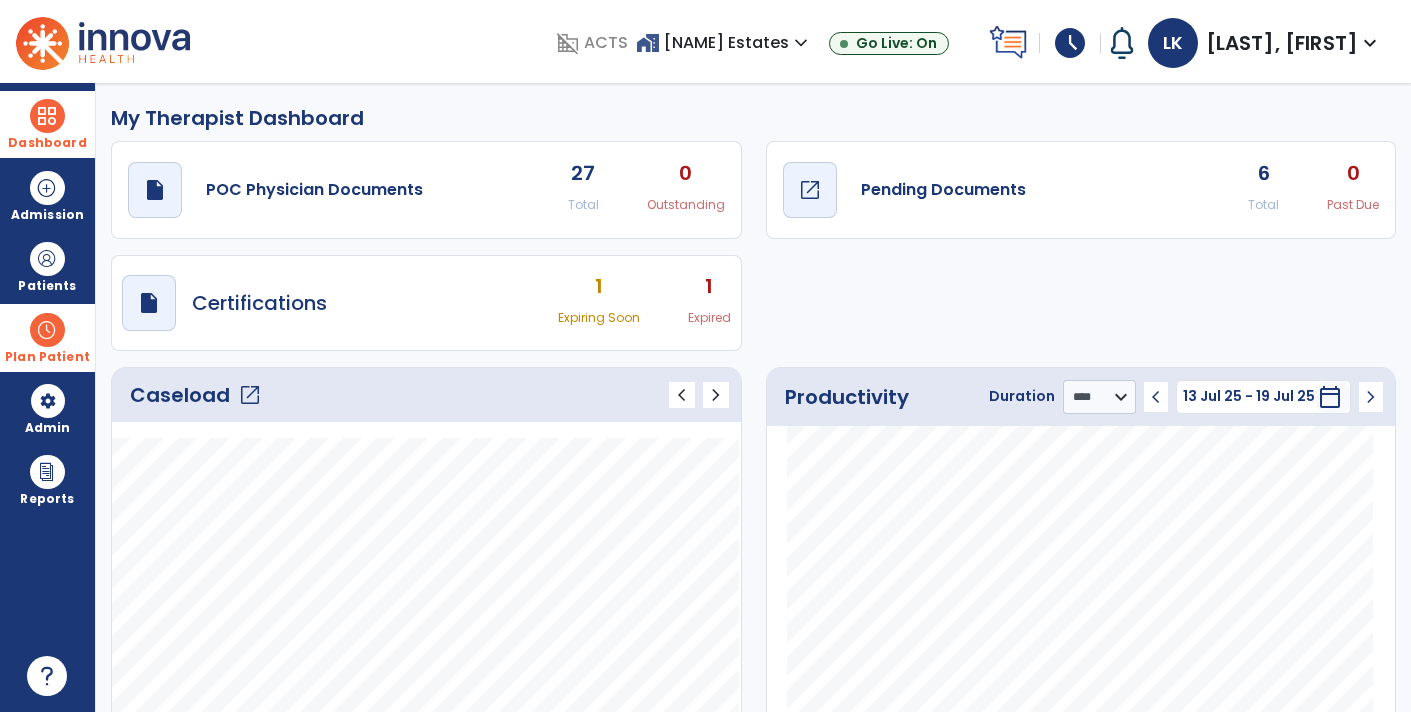click on "draft   open_in_new" 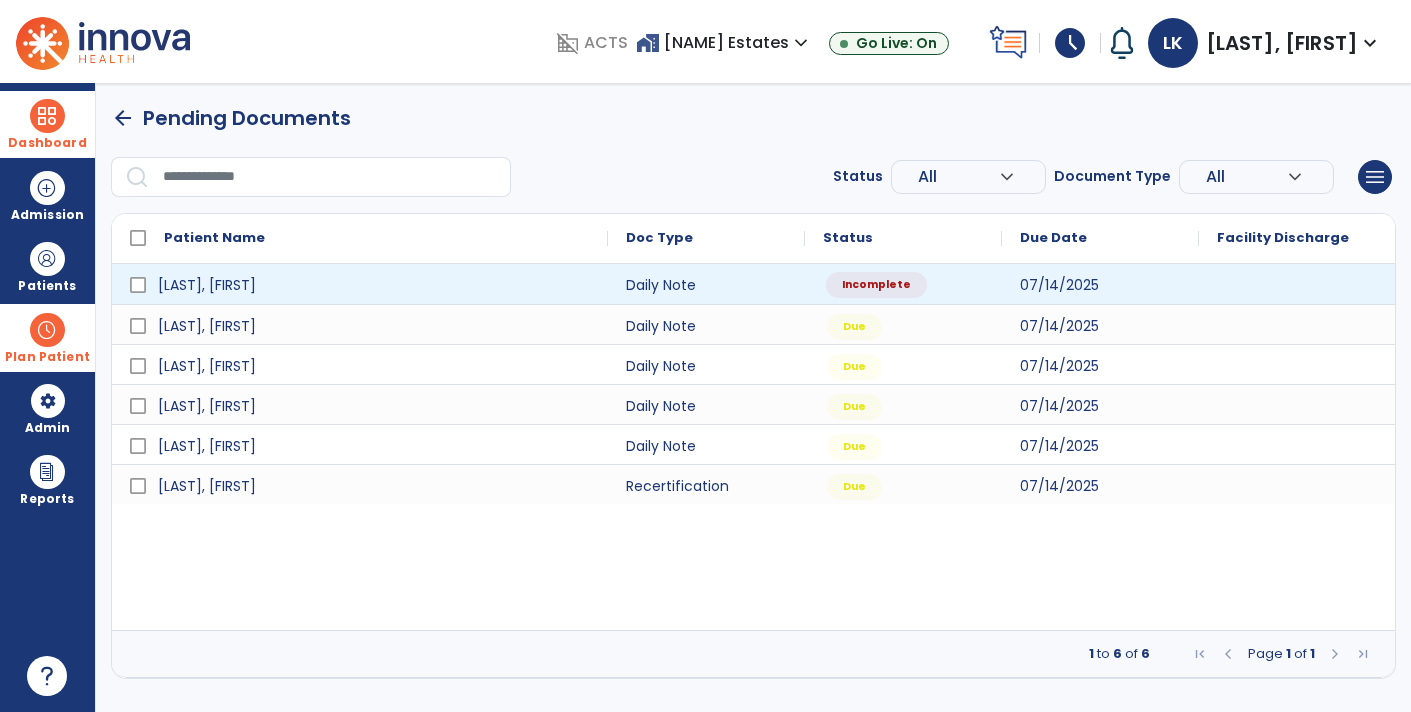 click on "Incomplete" at bounding box center (876, 285) 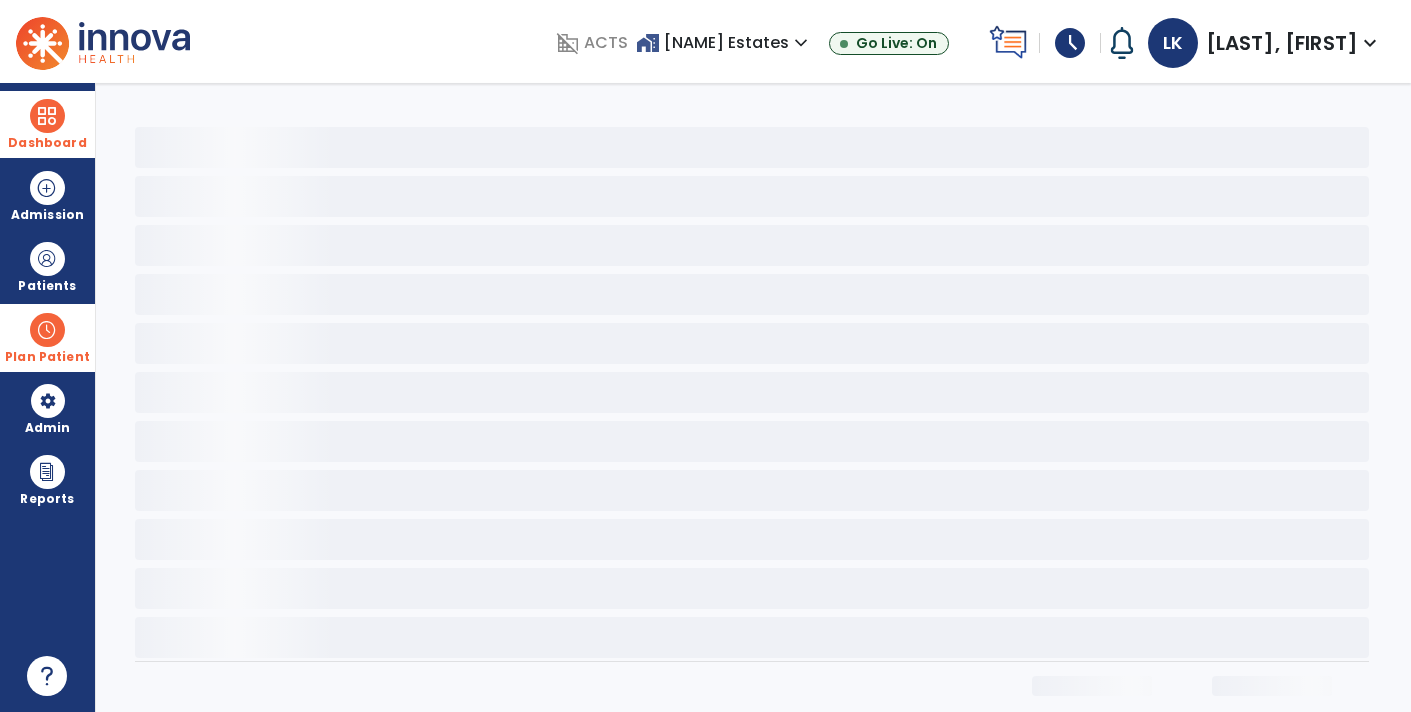 select on "*" 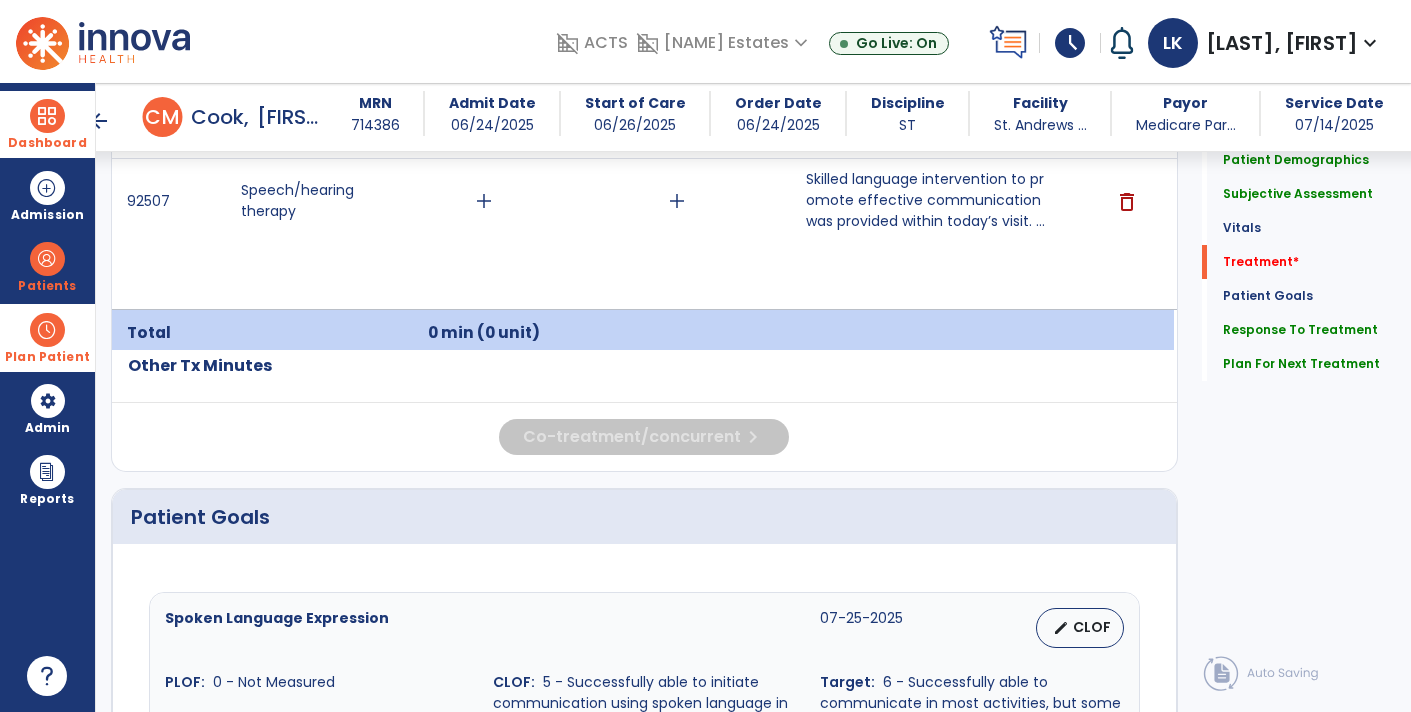 scroll, scrollTop: 1290, scrollLeft: 0, axis: vertical 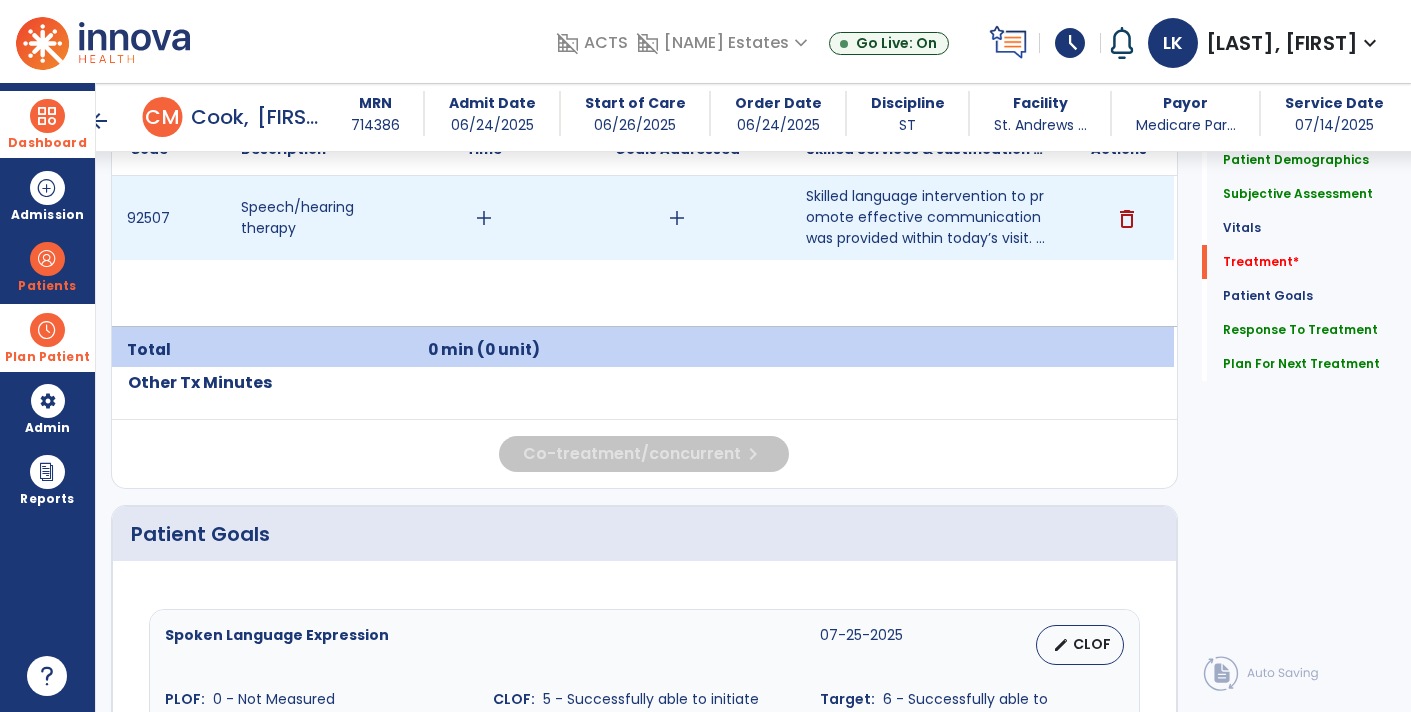 click on "add" at bounding box center (484, 218) 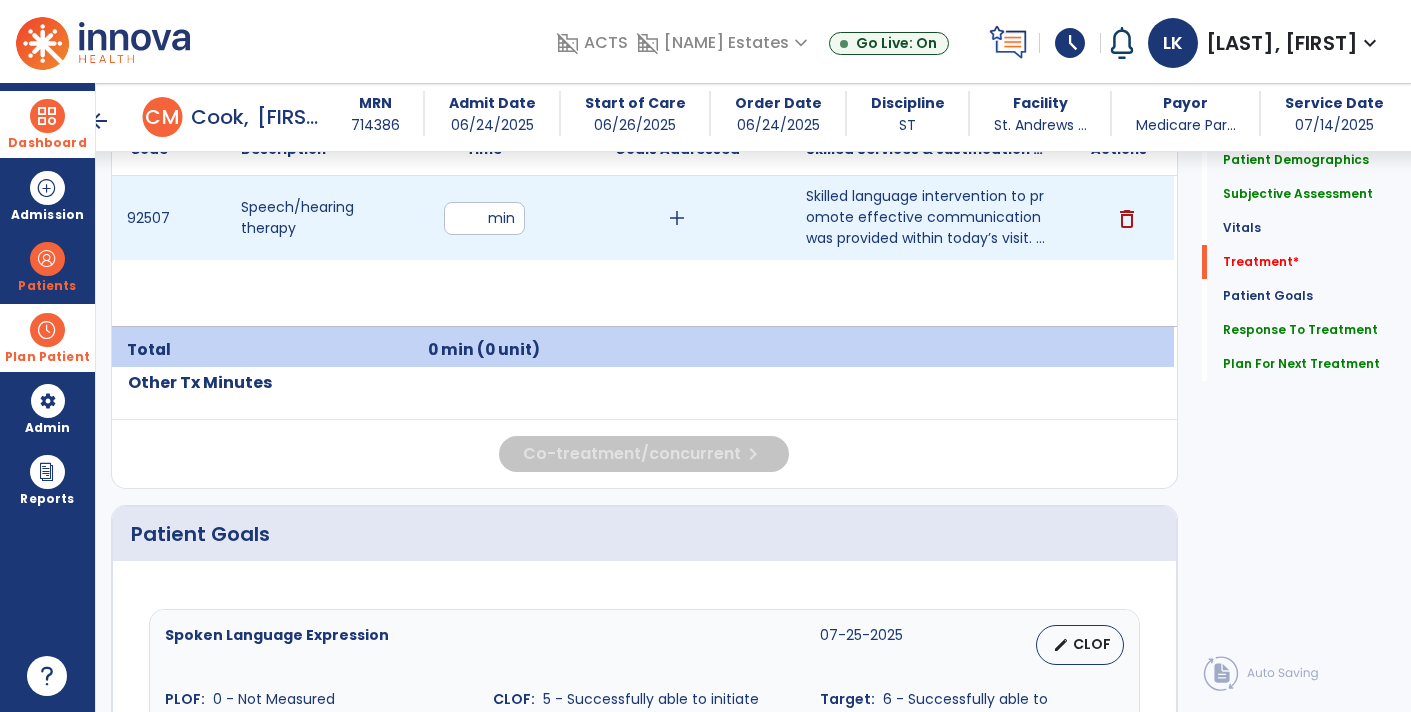 type on "**" 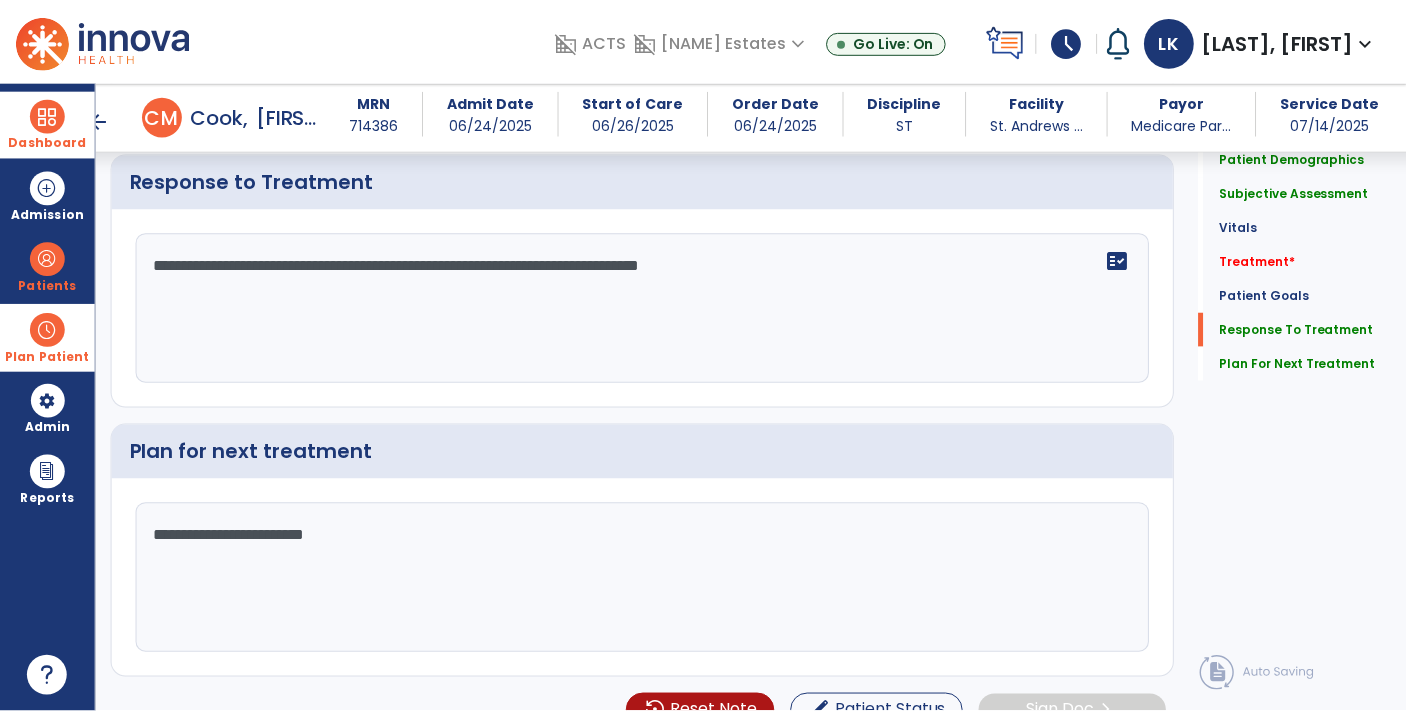 scroll, scrollTop: 2690, scrollLeft: 0, axis: vertical 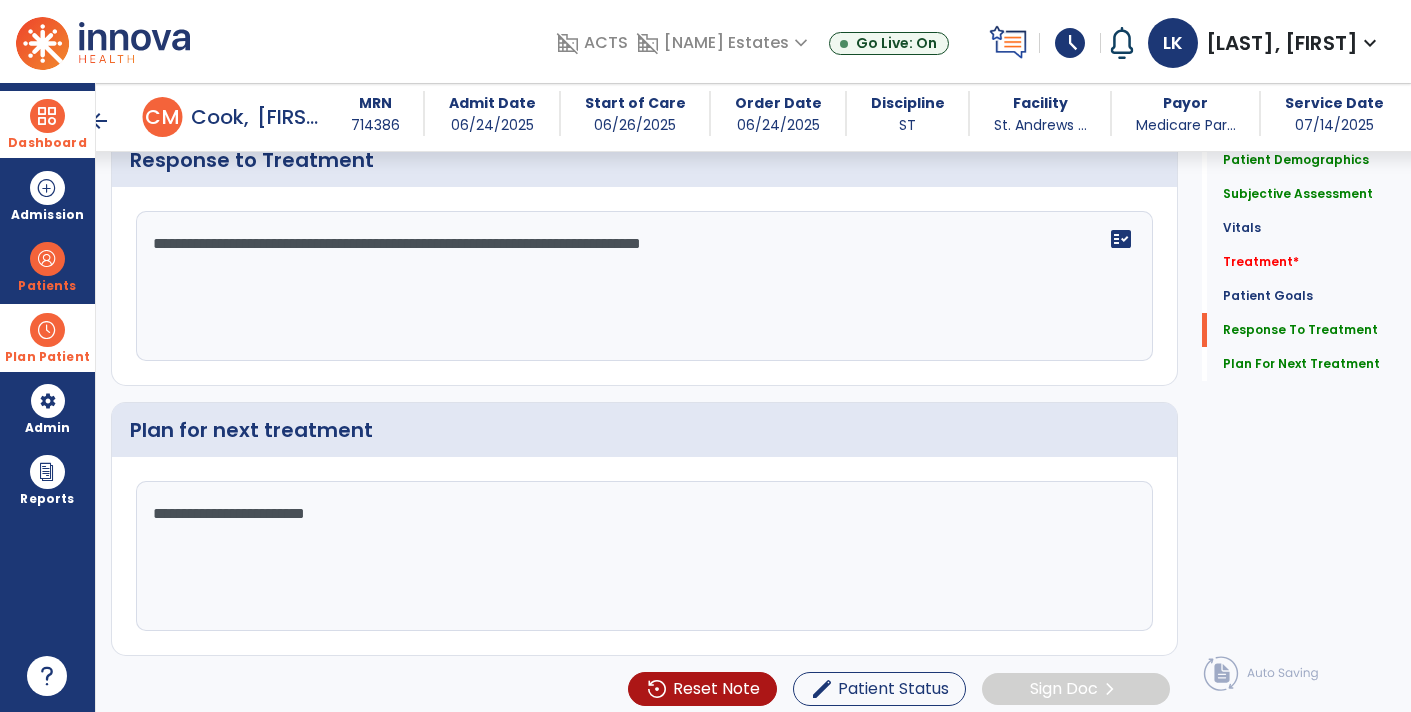 click on "Quick Links  Patient Demographics   Patient Demographics   Subjective Assessment   Subjective Assessment   Vitals   Vitals   Treatment   *  Treatment   *  Patient Goals   Patient Goals   Response To Treatment   Response To Treatment   Plan For Next Treatment   Plan For Next Treatment" 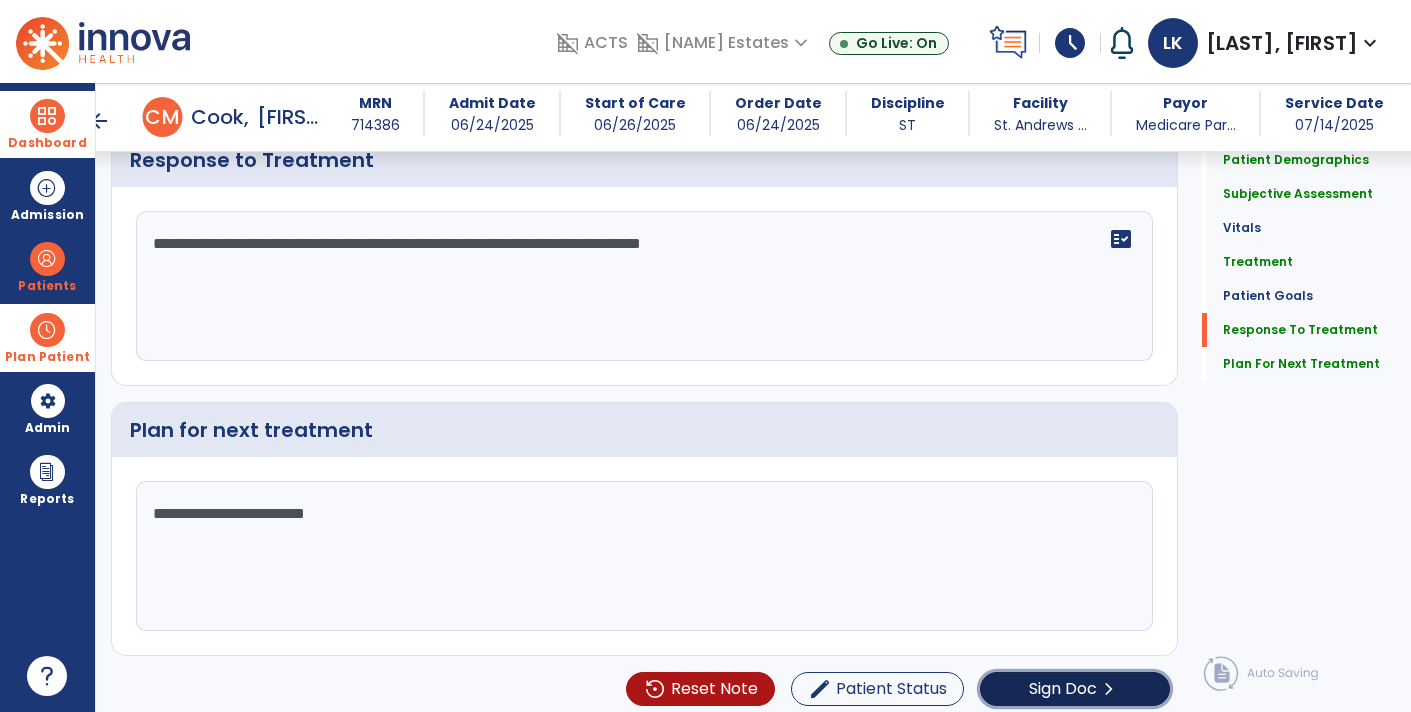 click on "Sign Doc  chevron_right" 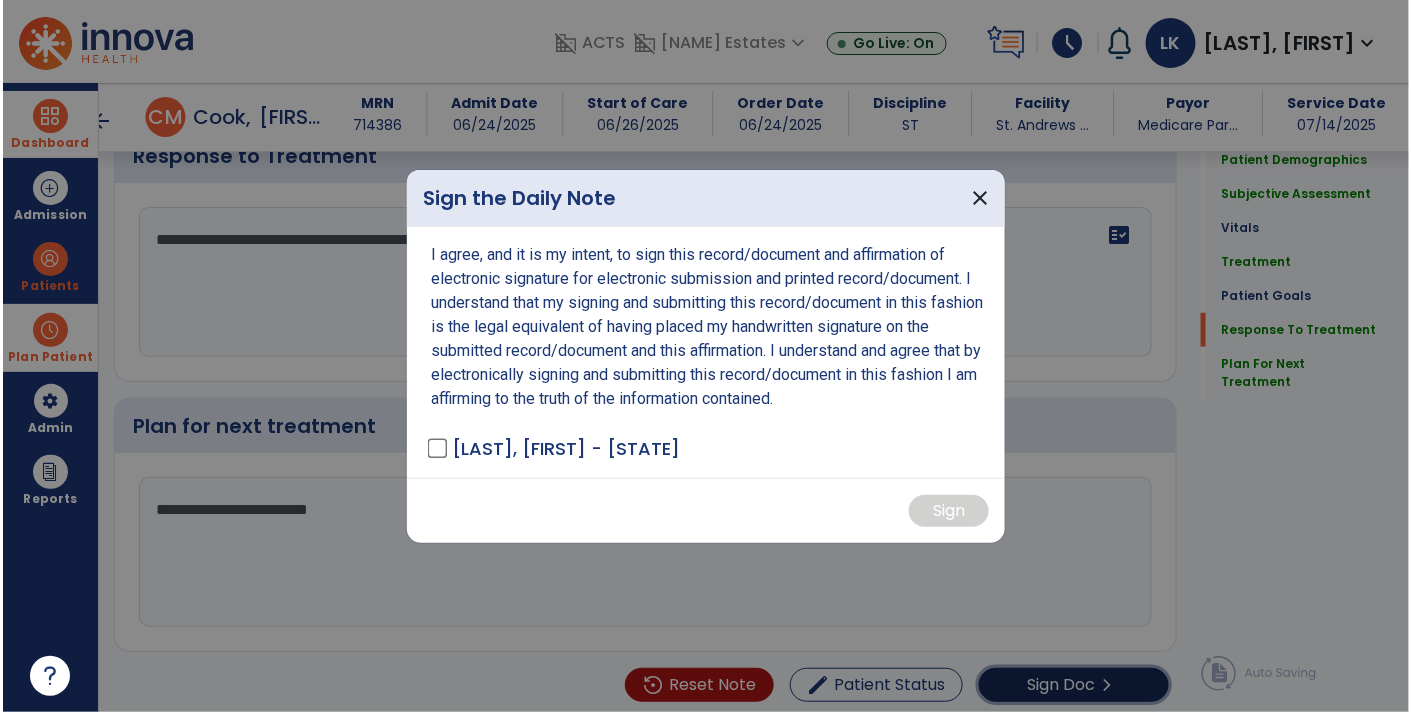 scroll, scrollTop: 2690, scrollLeft: 0, axis: vertical 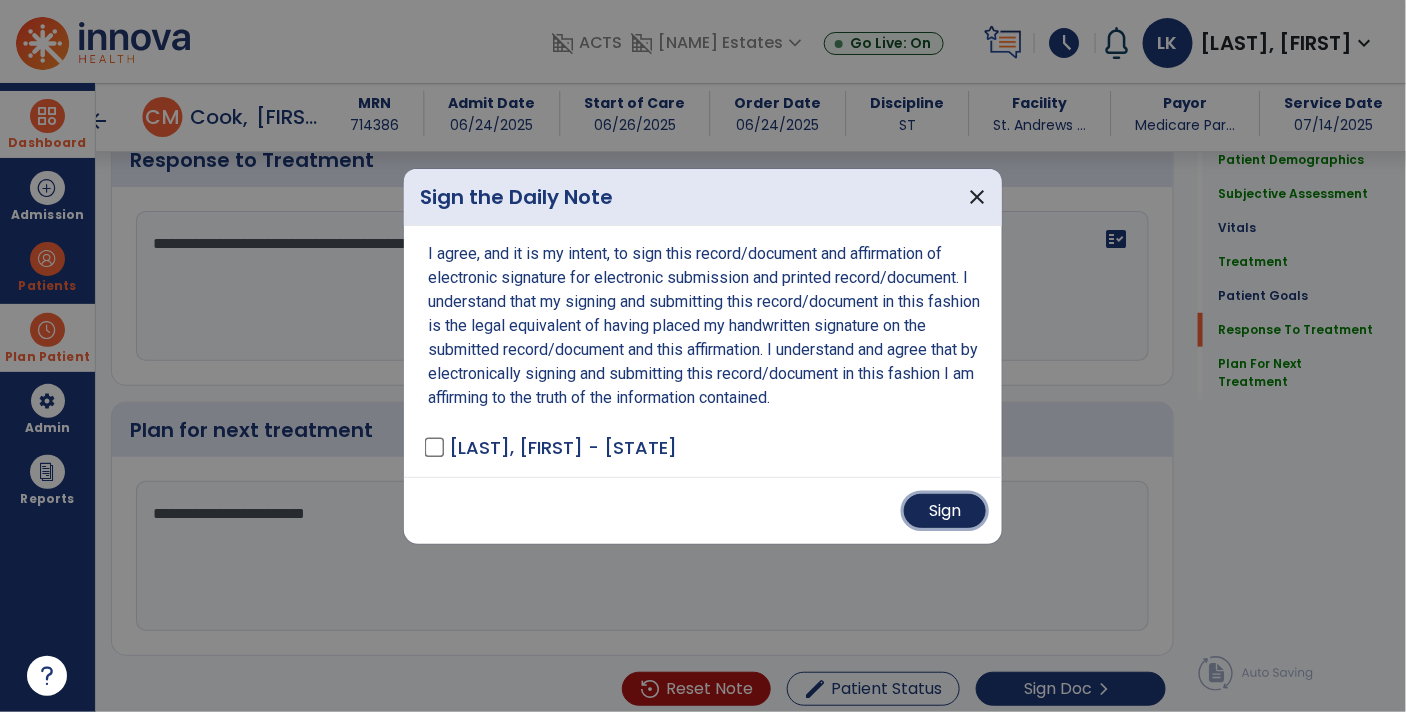 click on "Sign" at bounding box center [945, 511] 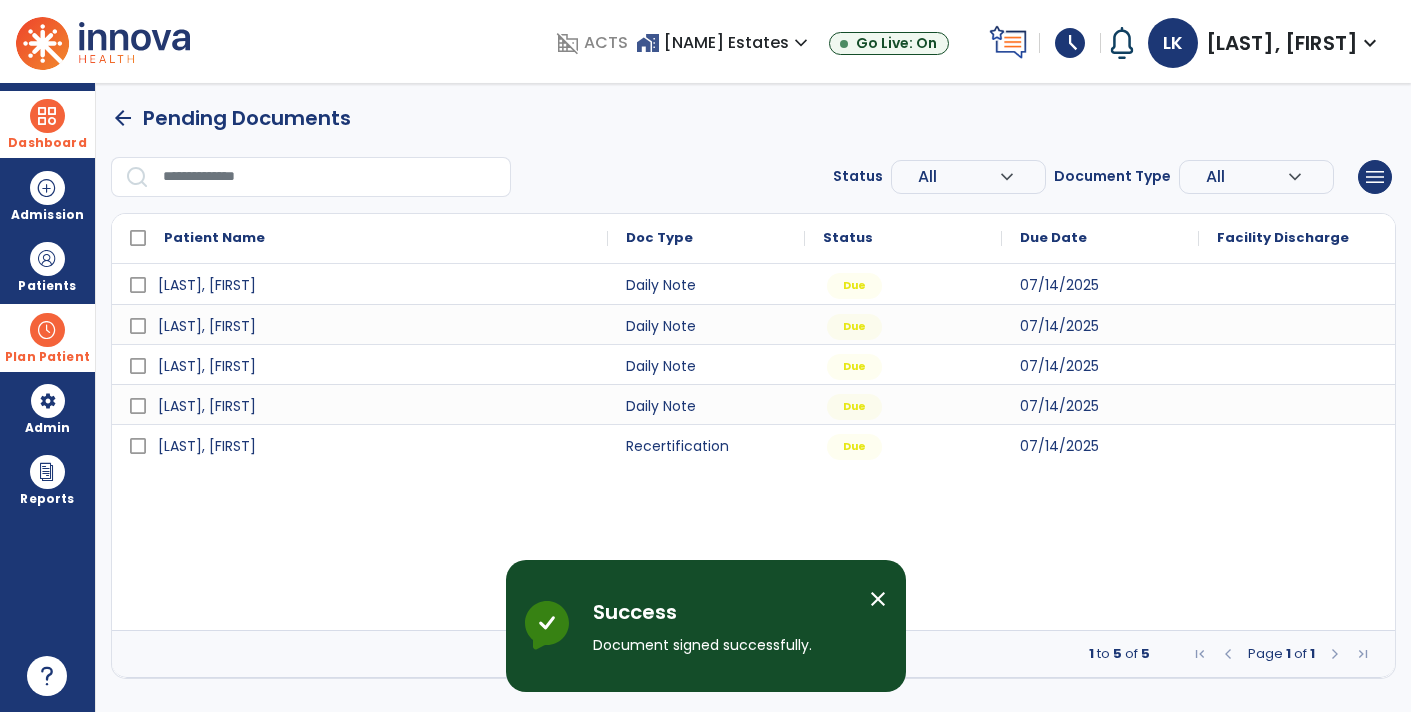 scroll, scrollTop: 0, scrollLeft: 0, axis: both 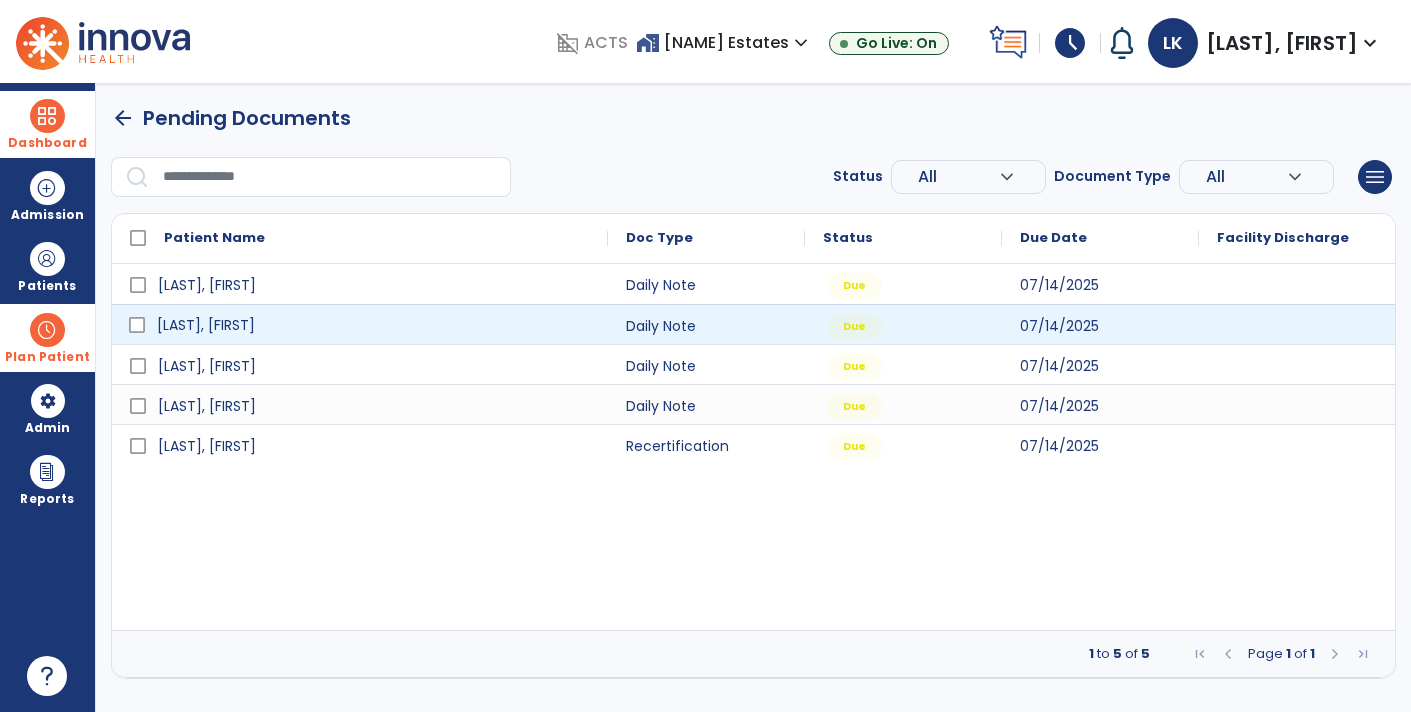 click on "[LAST], [FIRST]" at bounding box center [374, 325] 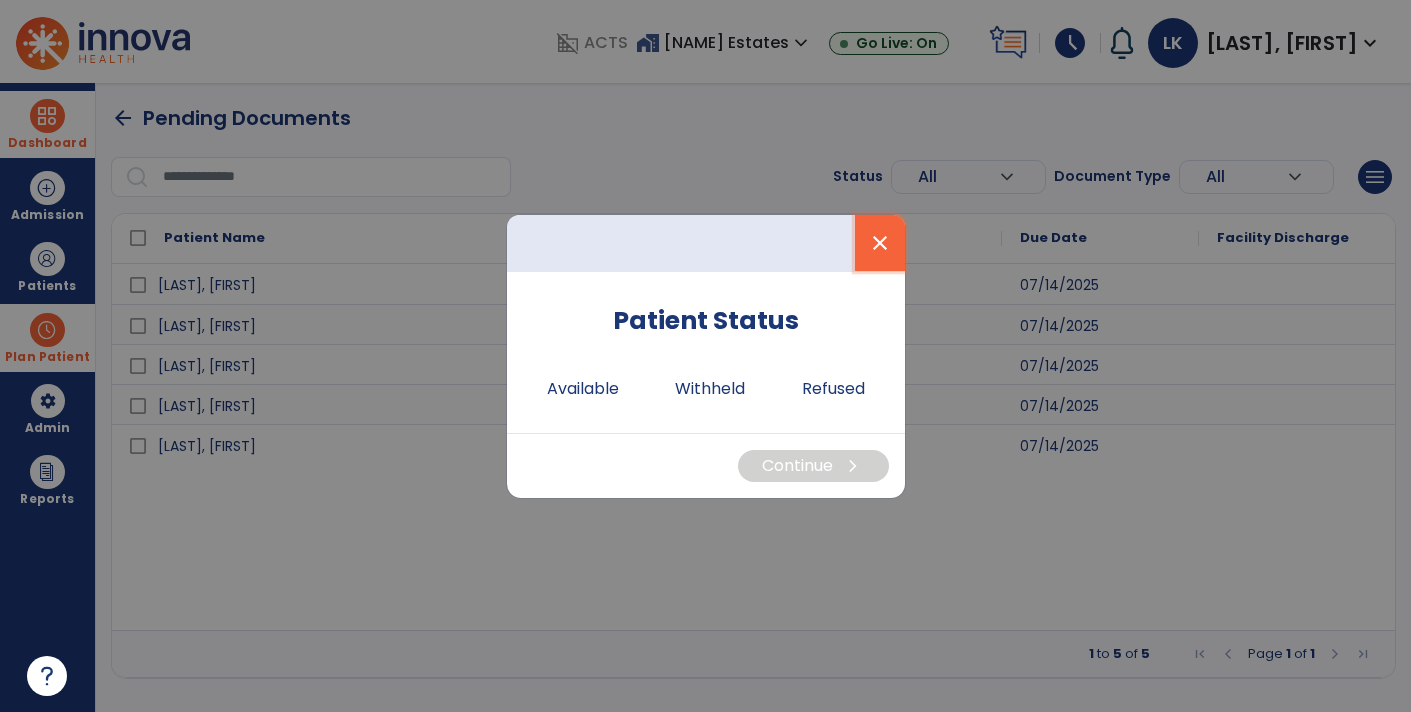 click on "close" at bounding box center [880, 243] 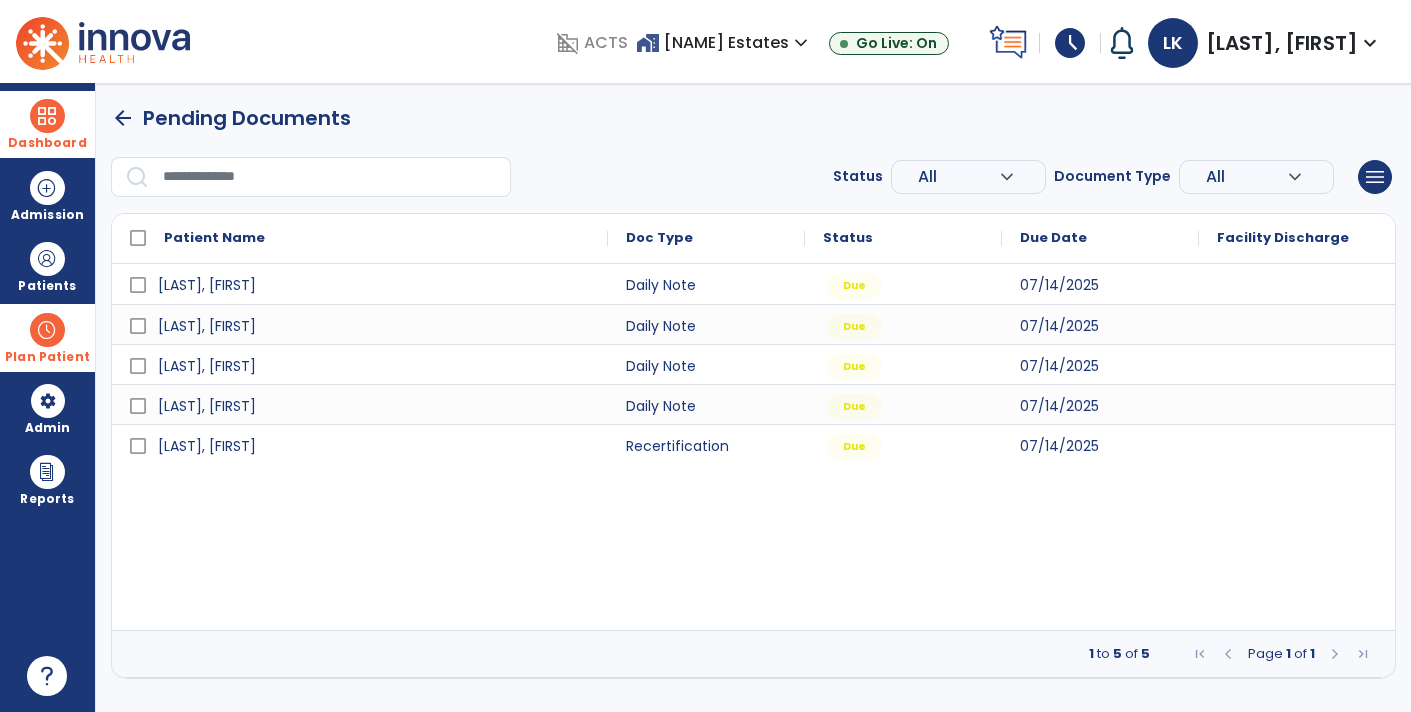 click on "Dashboard" at bounding box center (47, 124) 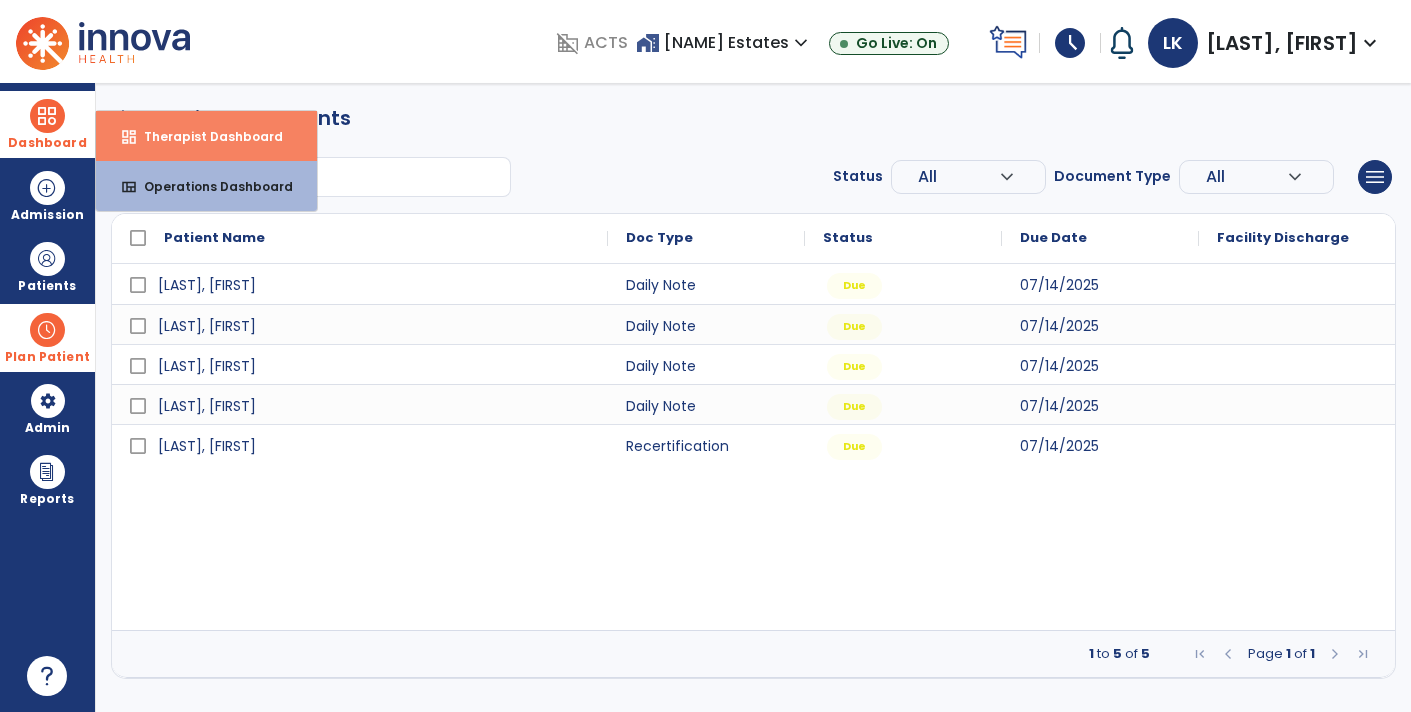 click on "Therapist Dashboard" at bounding box center [205, 136] 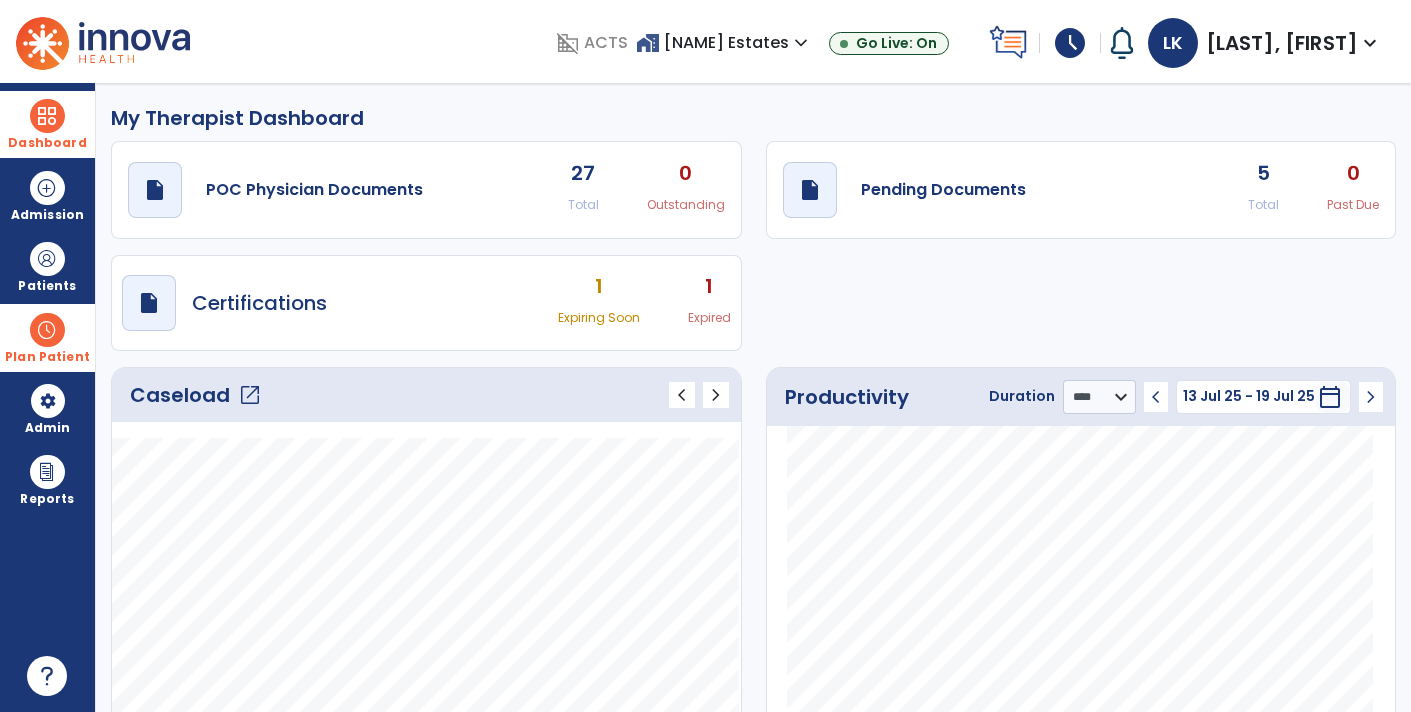 click on "My Therapist Dashboard   draft   open_in_new  POC Physician Documents 27 Total 0 Outstanding  draft   open_in_new  Pending Documents 5 Total 0 Past Due  draft   open_in_new  Certifications 1 Expiring Soon 1 Expired  Caseload   open_in_new   chevron_left   chevron_right
Notes
No. of notes" at bounding box center [753, 397] 